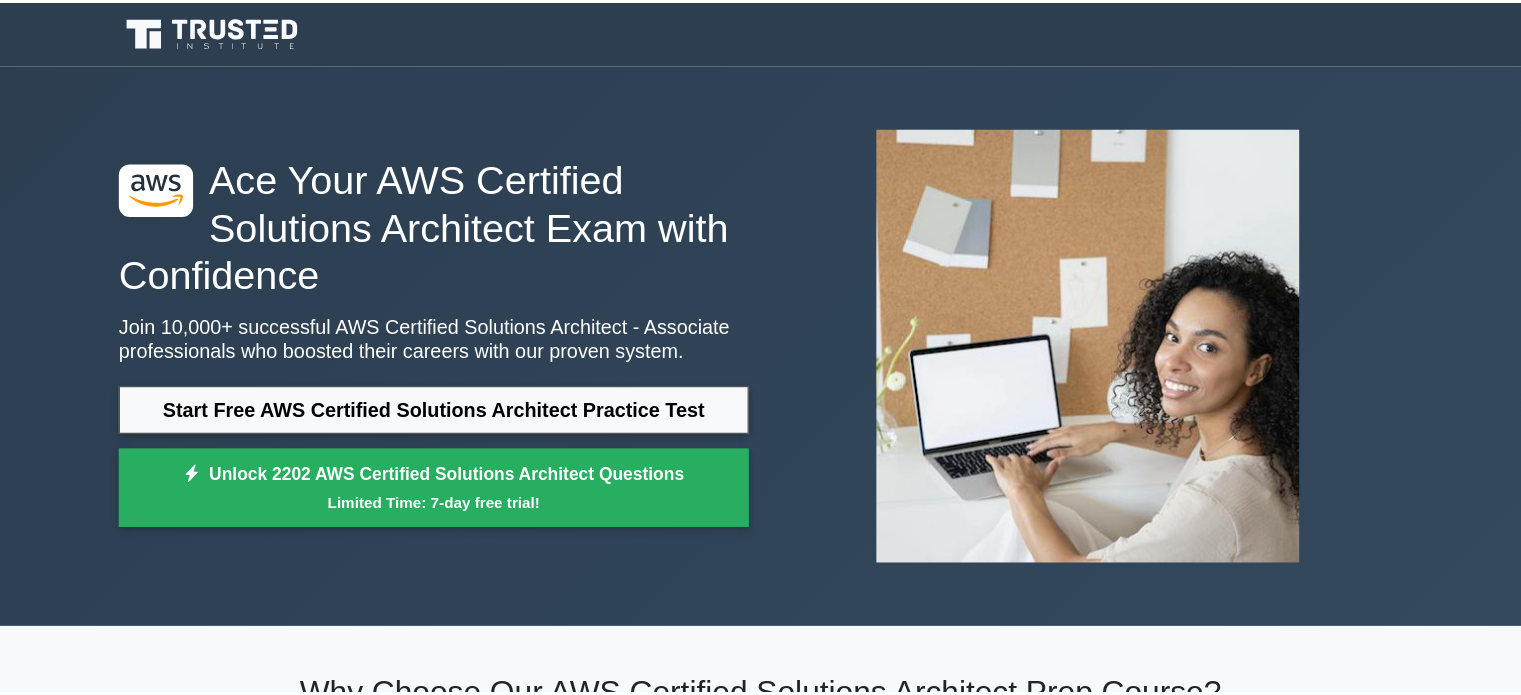 scroll, scrollTop: 0, scrollLeft: 0, axis: both 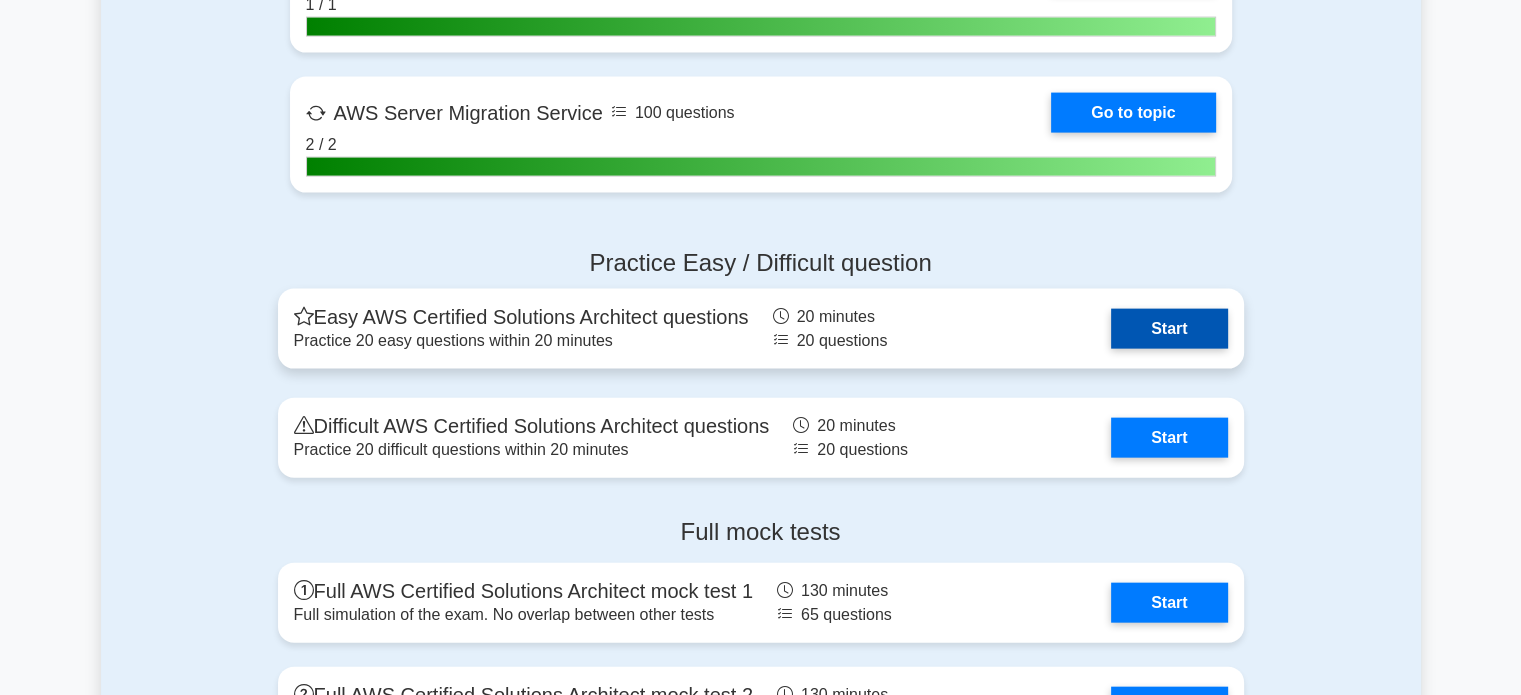 click on "Start" at bounding box center [1169, 329] 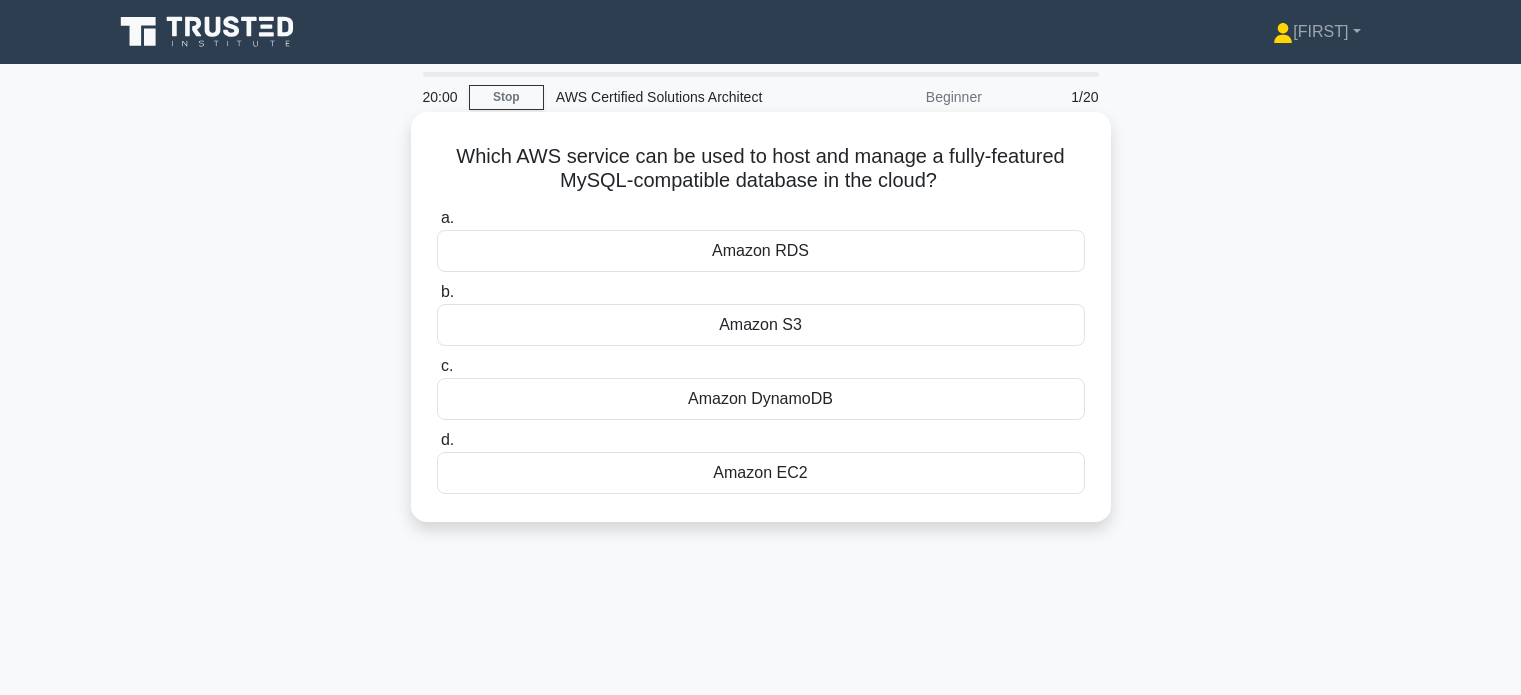 scroll, scrollTop: 0, scrollLeft: 0, axis: both 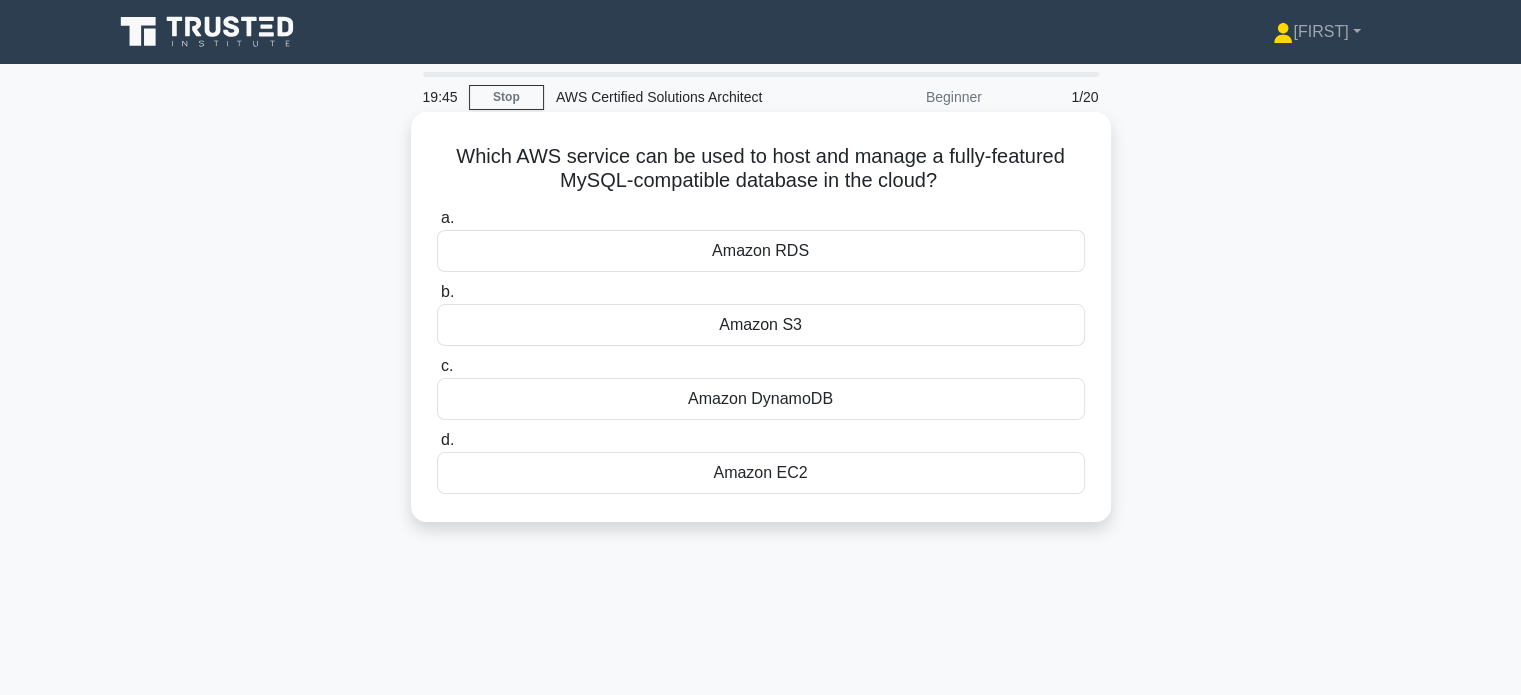 click on "Amazon RDS" at bounding box center [761, 251] 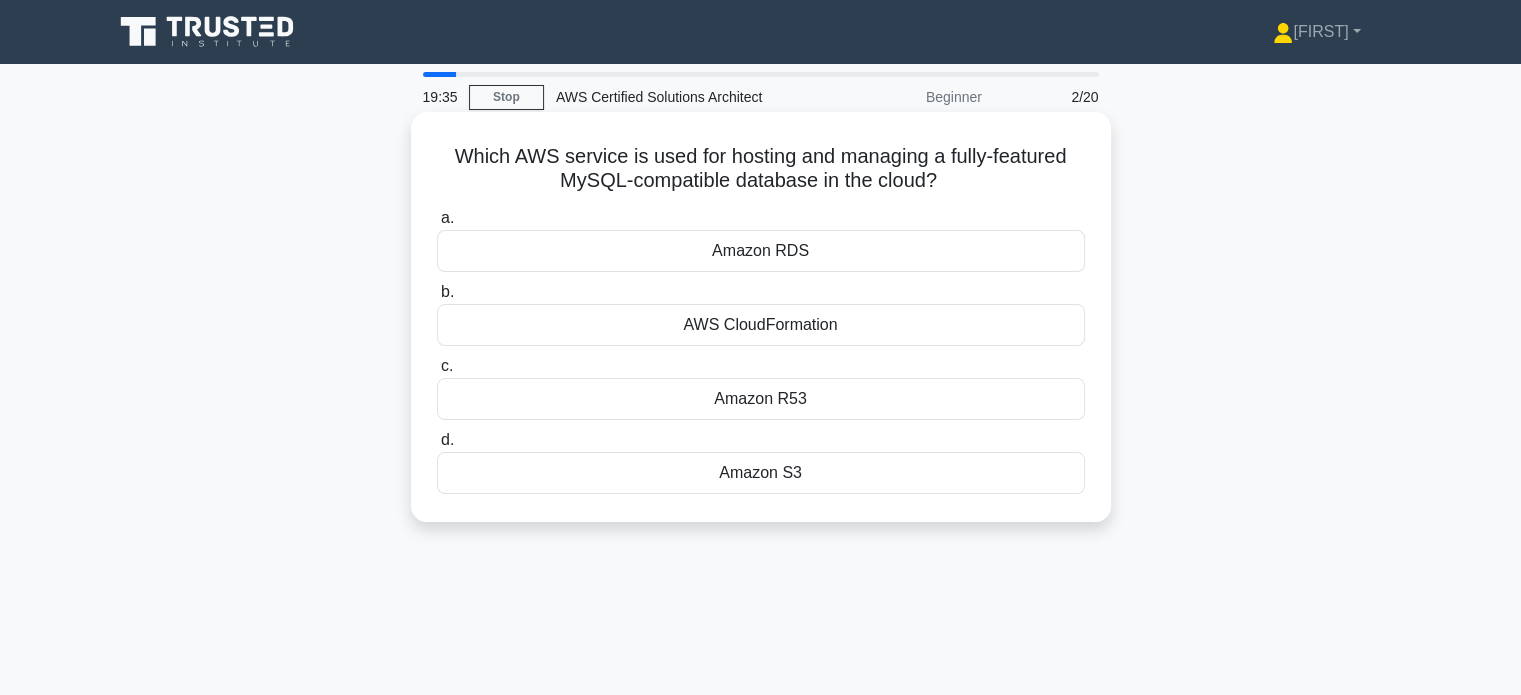 click on "Amazon RDS" at bounding box center [761, 251] 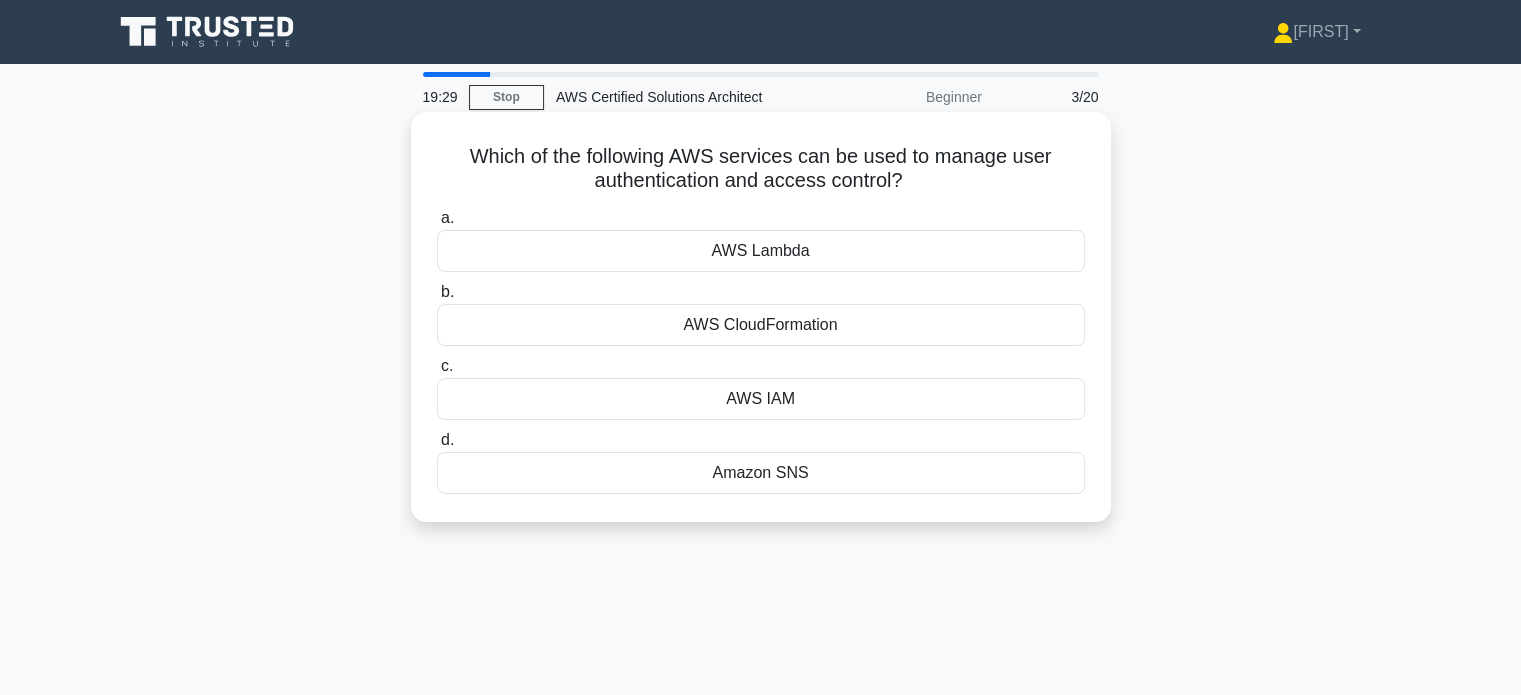 click on "AWS IAM" at bounding box center (761, 399) 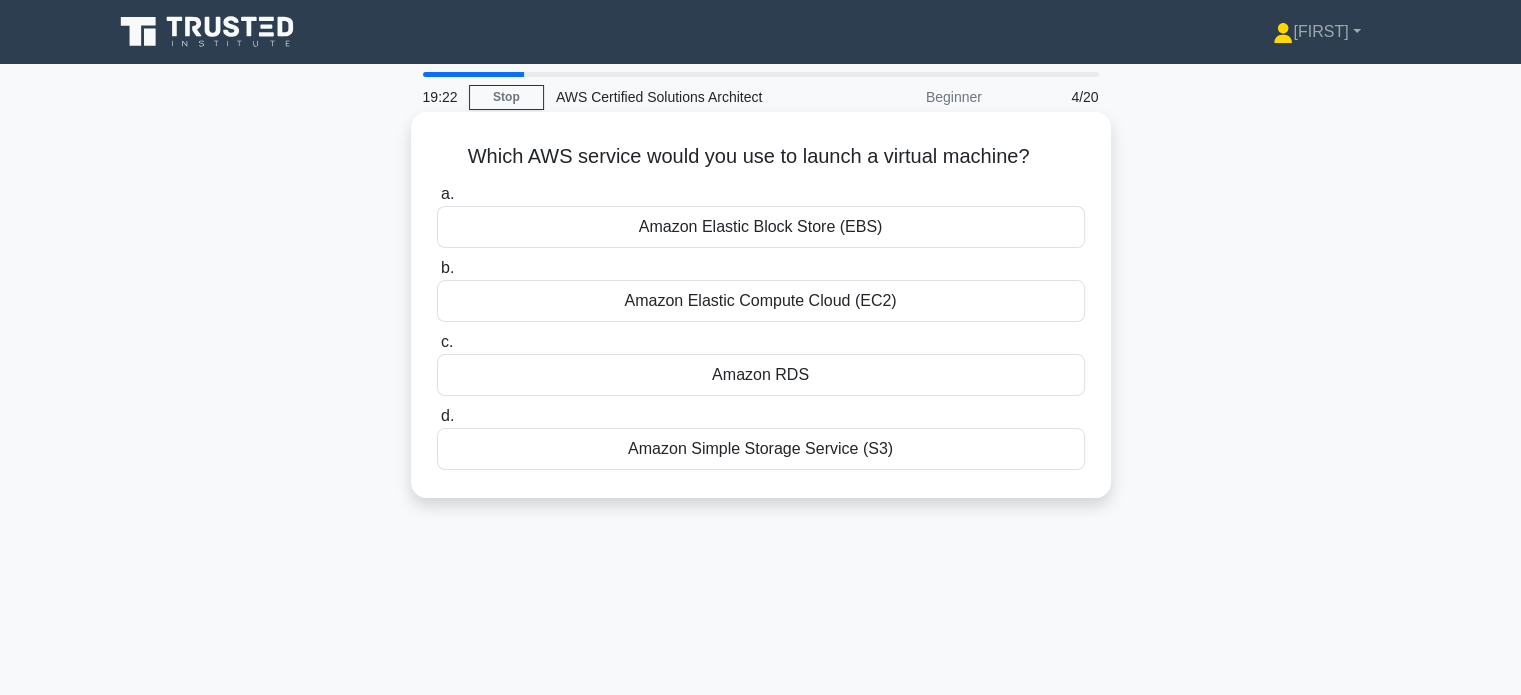 click on "Amazon Elastic Compute Cloud (EC2)" at bounding box center [761, 301] 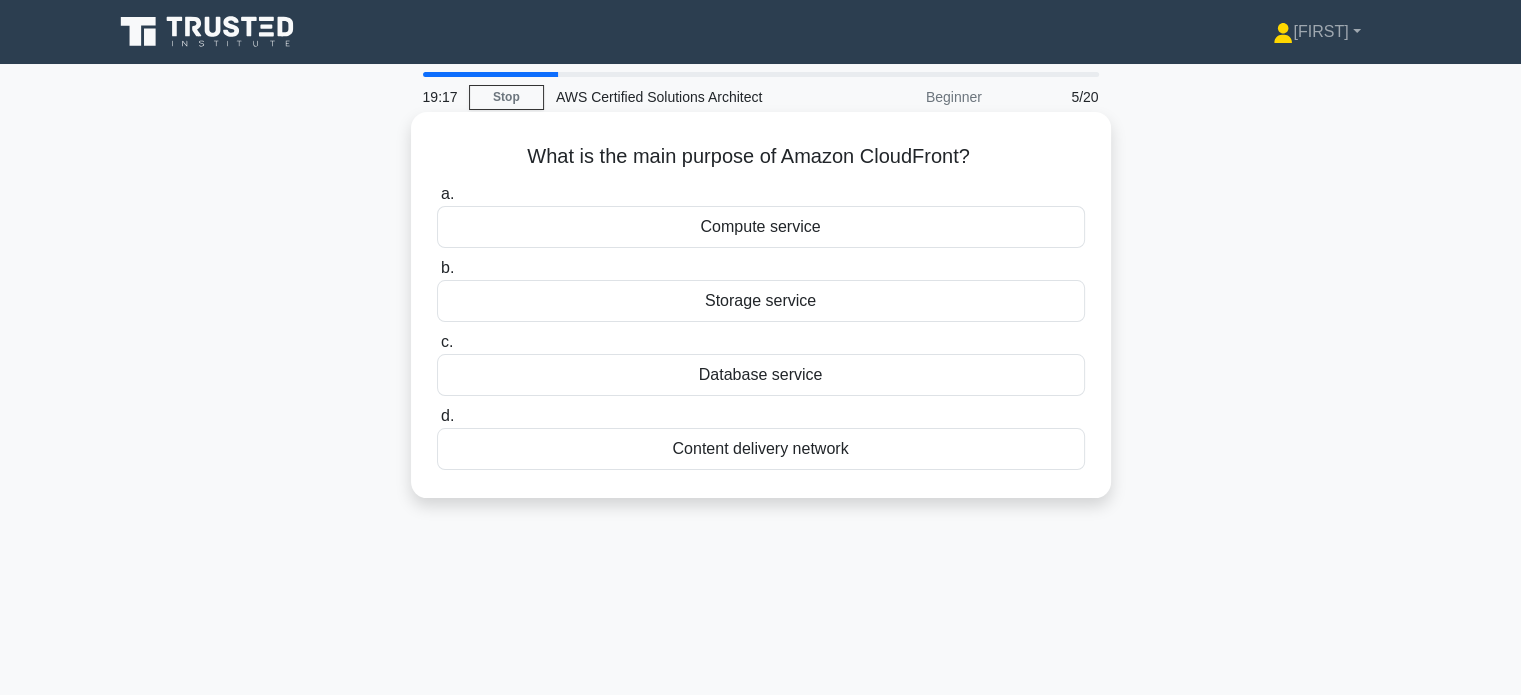 click on "Content delivery network" at bounding box center (761, 449) 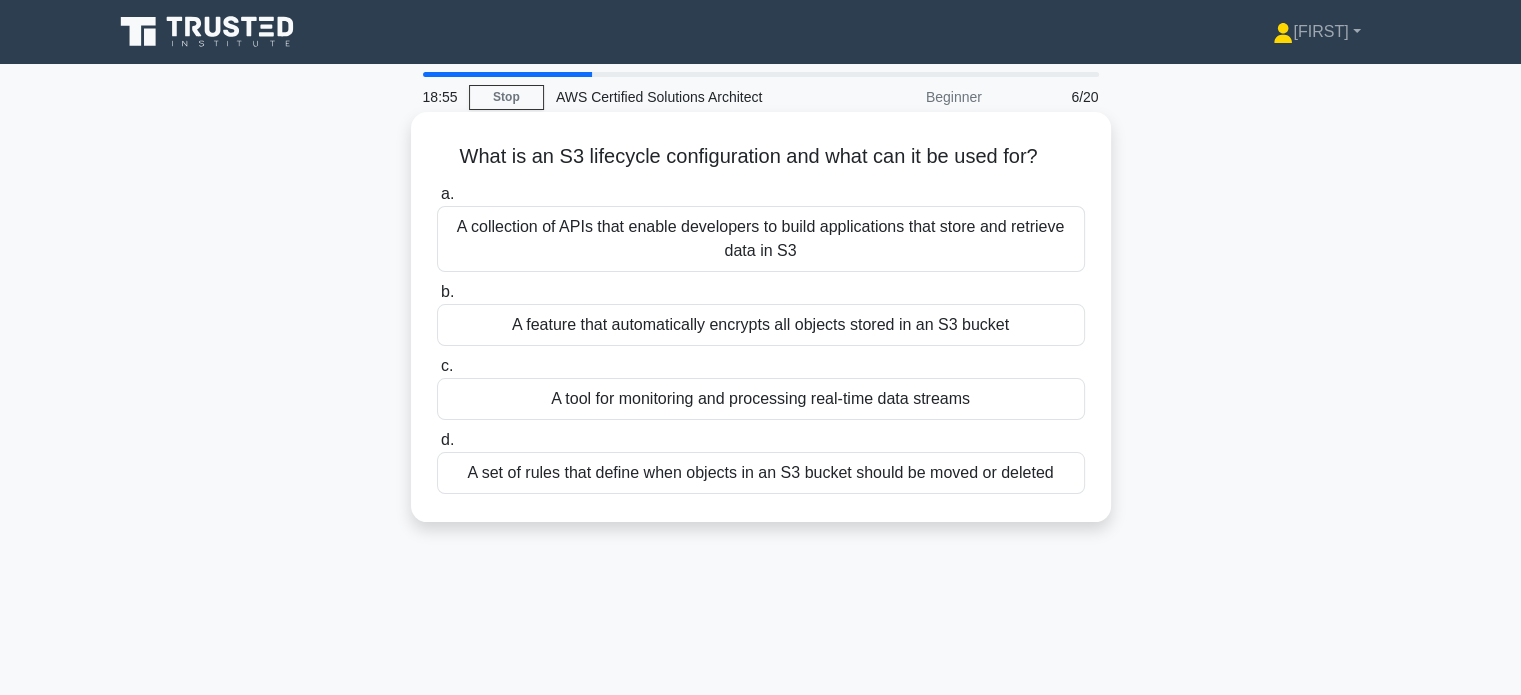 click on "A set of rules that define when objects in an S3 bucket should be moved or deleted" at bounding box center (761, 473) 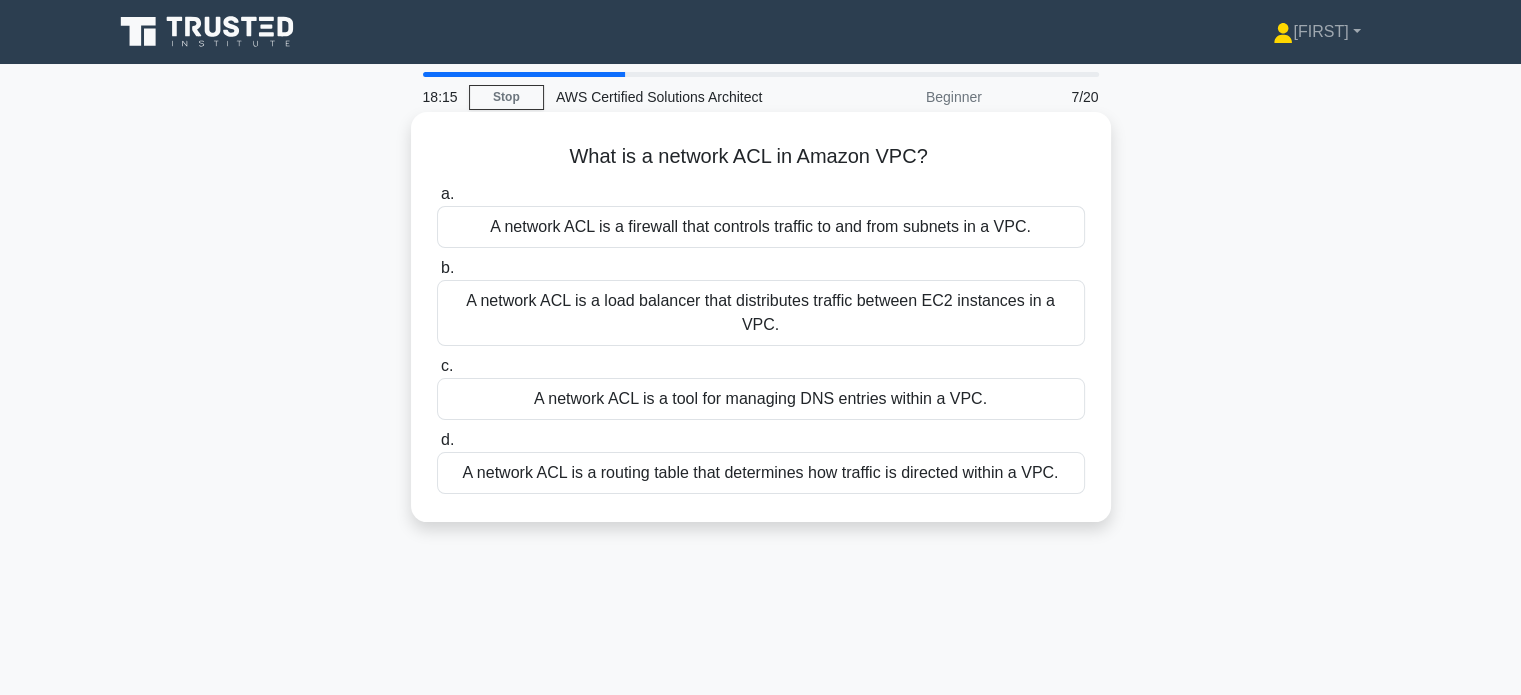click on "A network ACL is a firewall that controls traffic to and from subnets in a VPC." at bounding box center (761, 227) 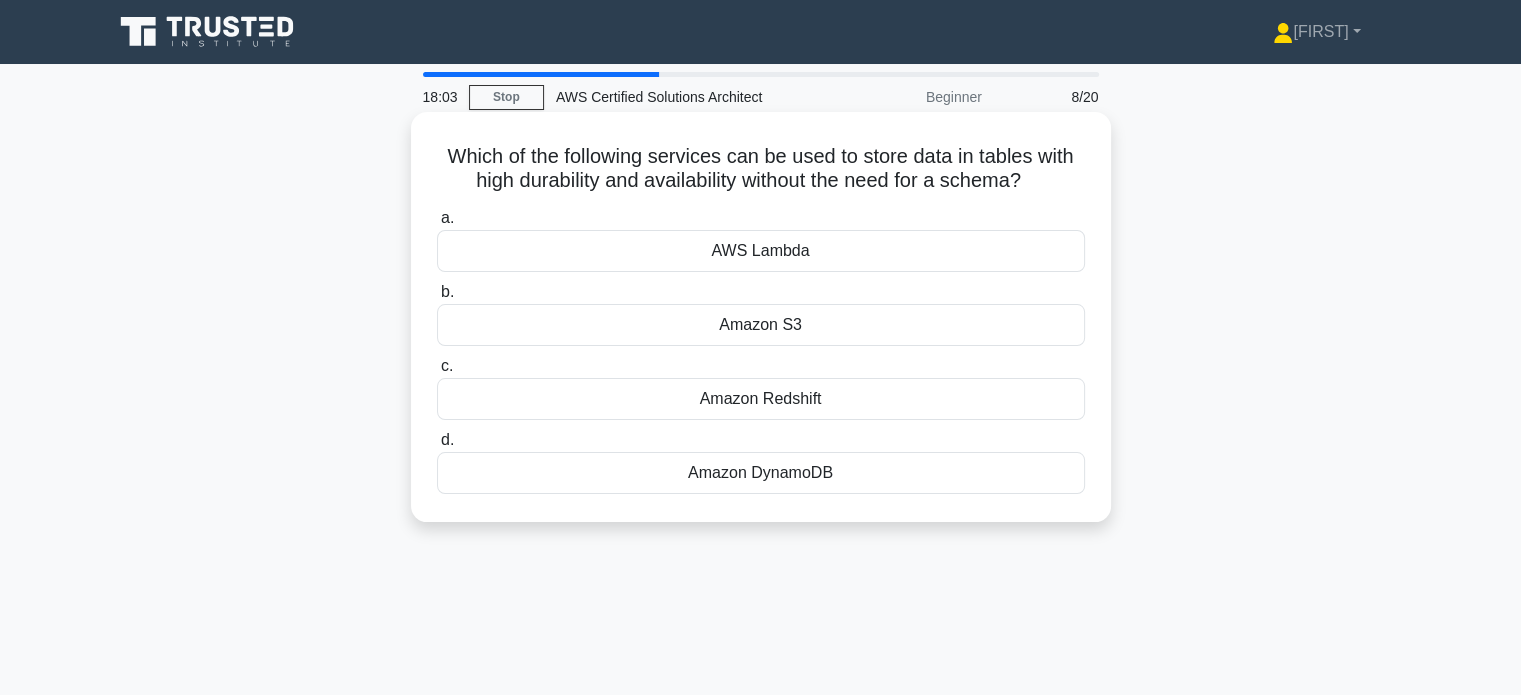 click on "Amazon S3" at bounding box center [761, 325] 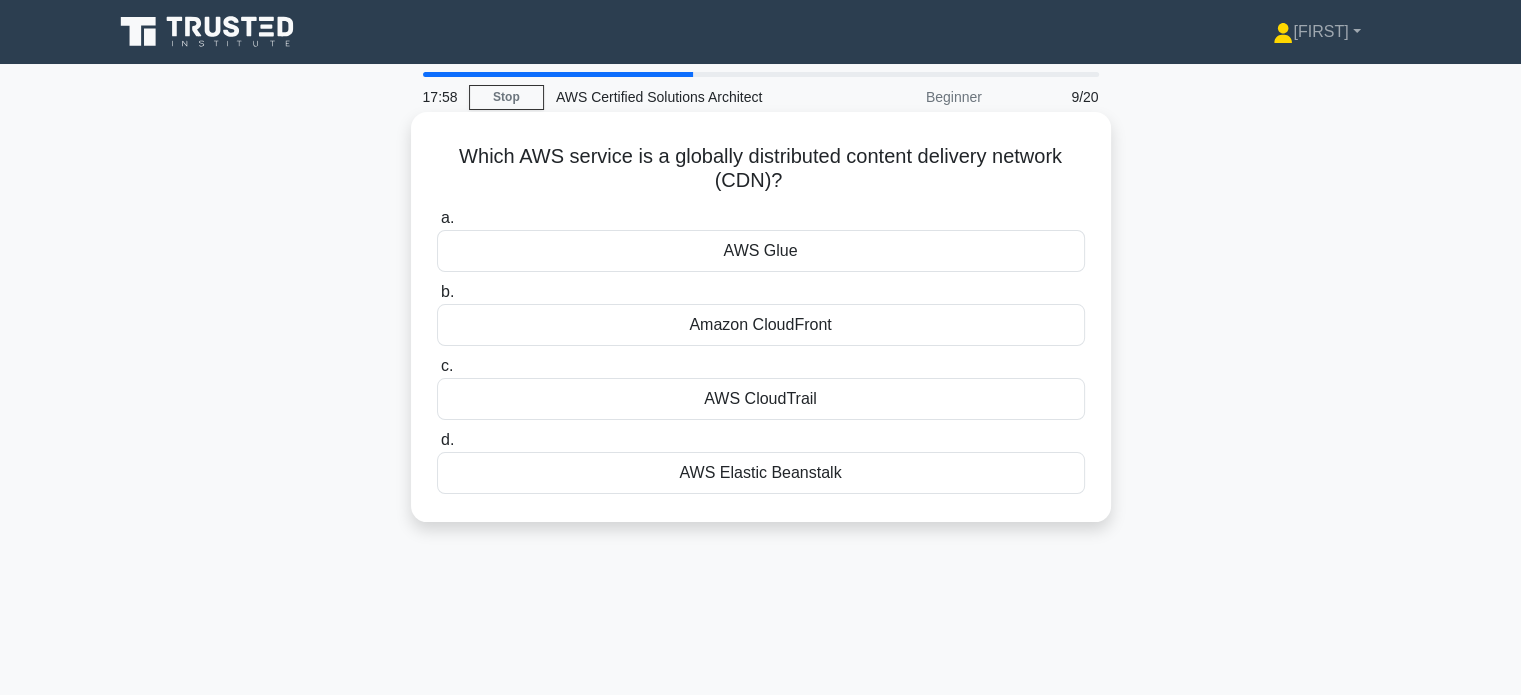 click on "Amazon CloudFront" at bounding box center [761, 325] 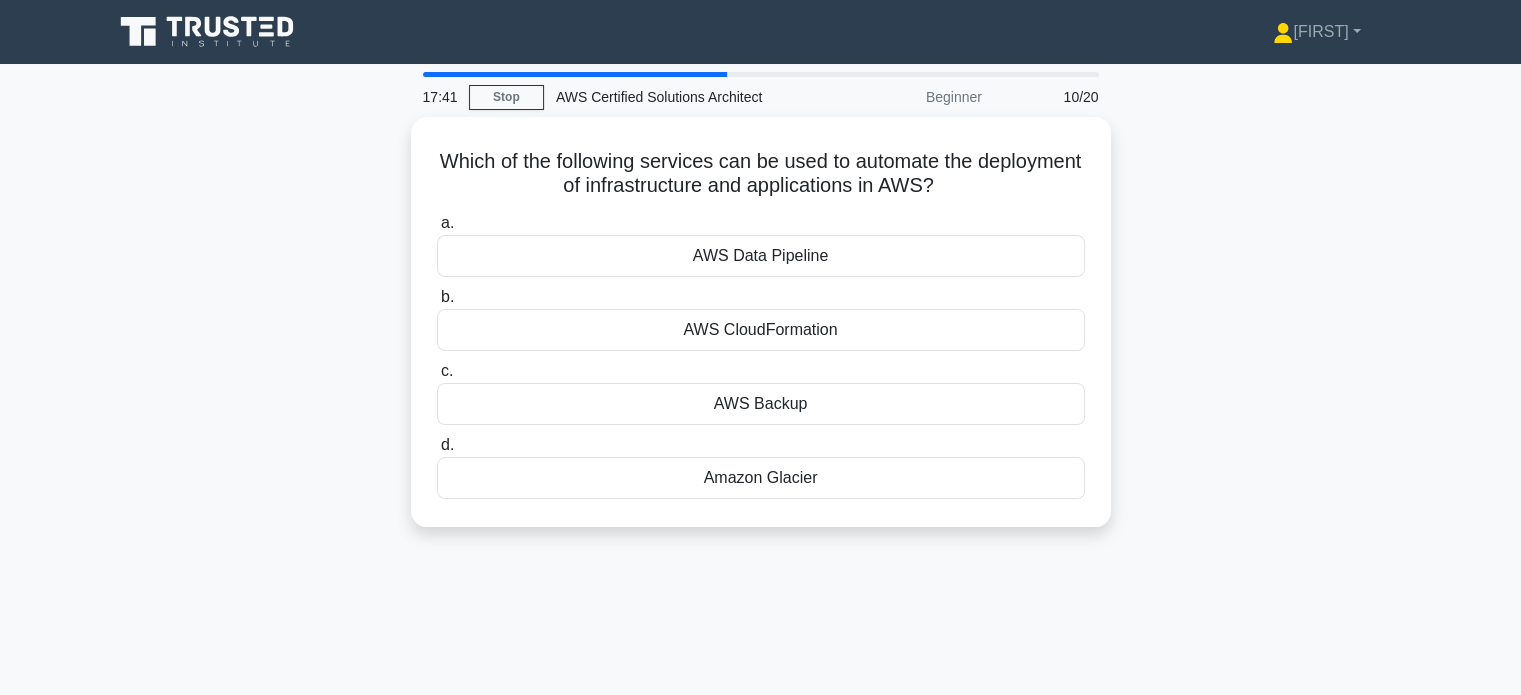 click on "AWS CloudFormation" at bounding box center [761, 330] 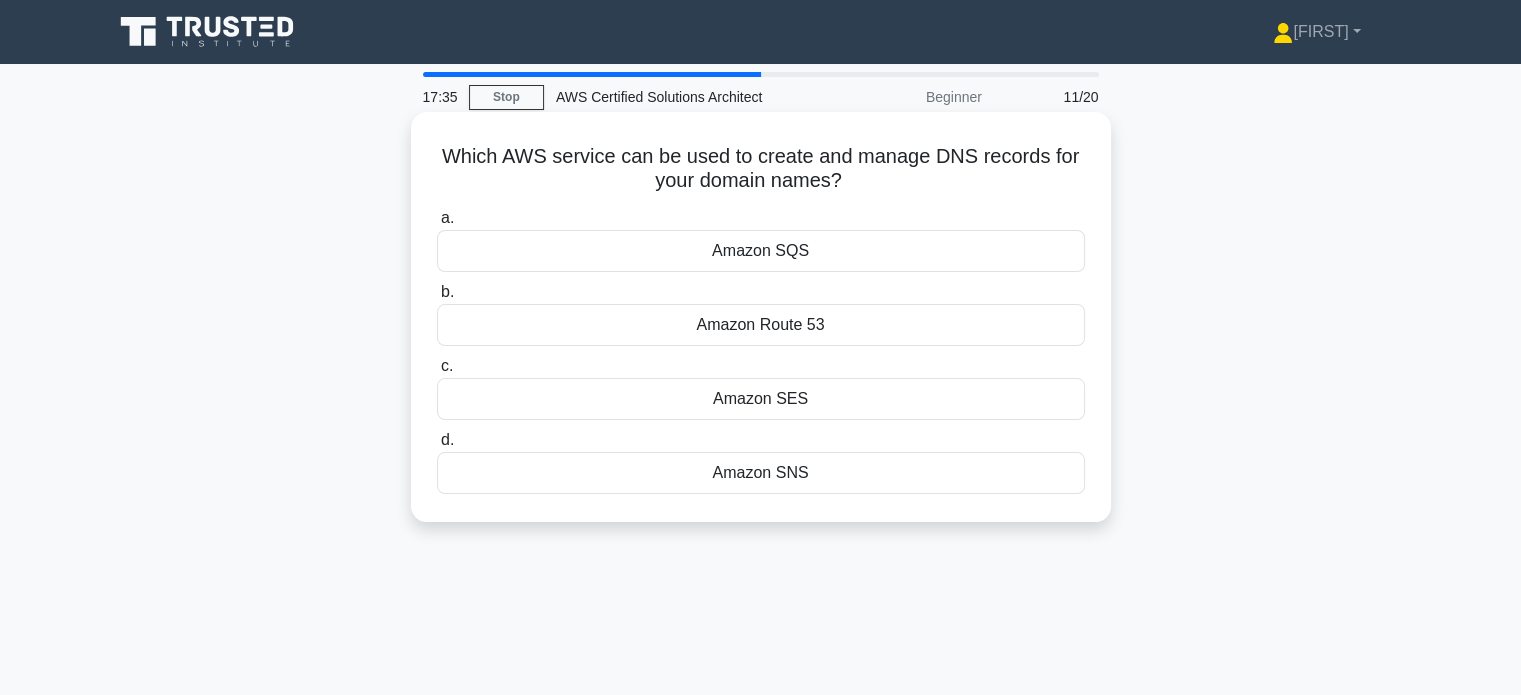 click on "Amazon Route 53" at bounding box center (761, 325) 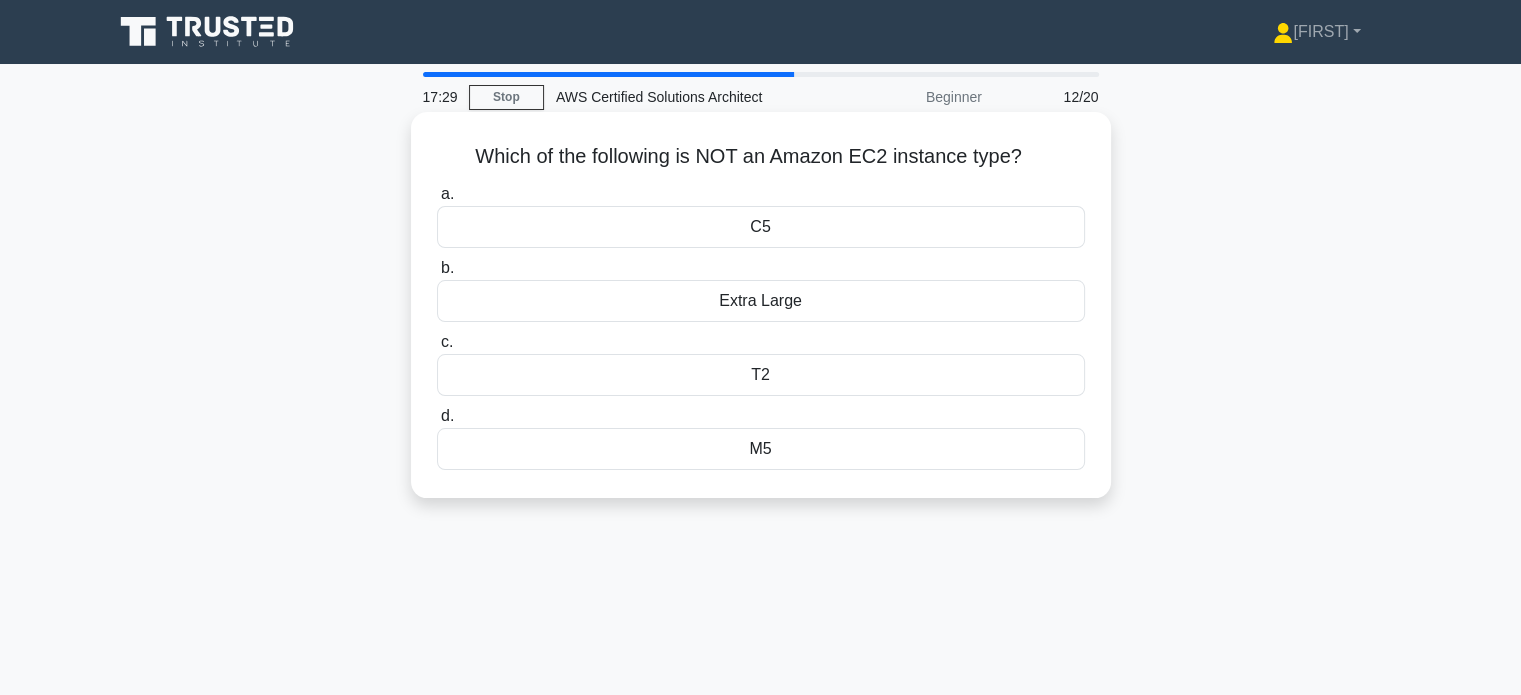 click on "Extra Large" at bounding box center (761, 301) 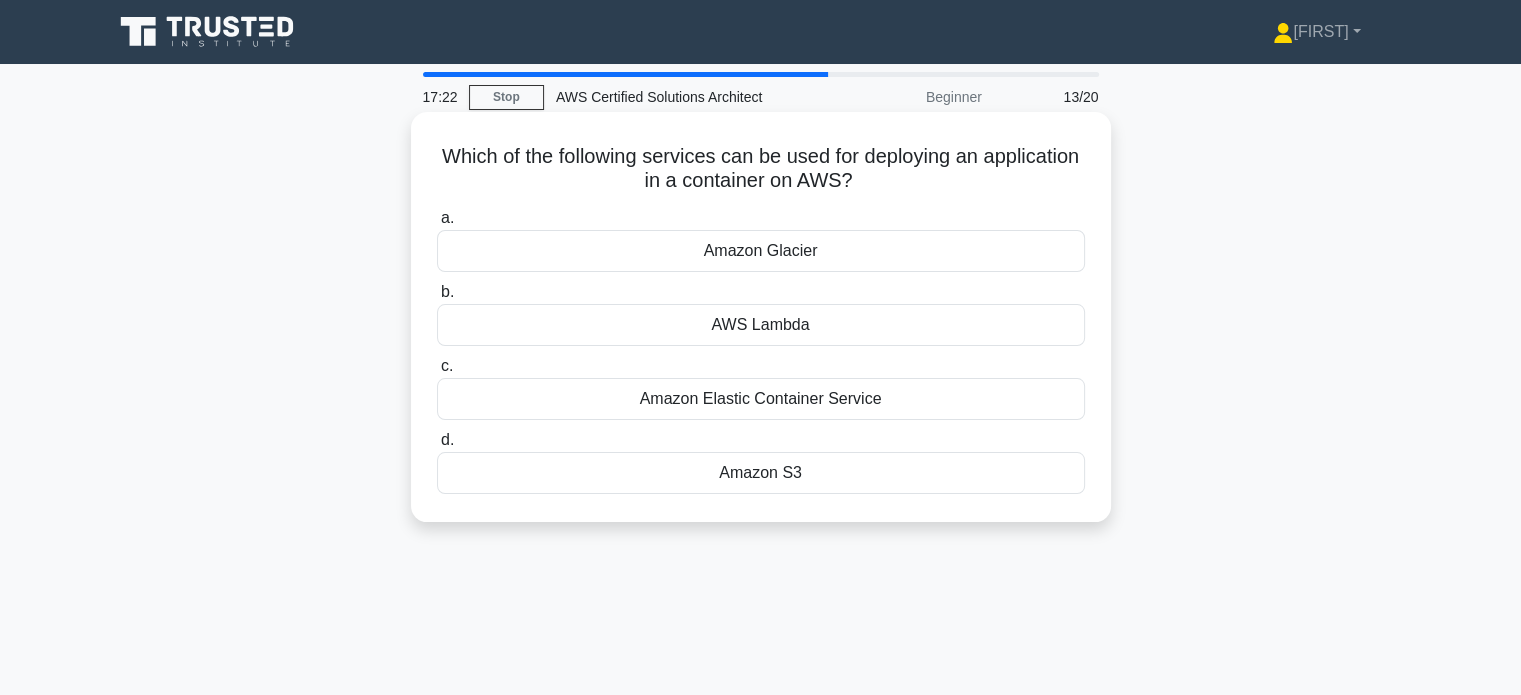 click on "Amazon Elastic Container Service" at bounding box center [761, 399] 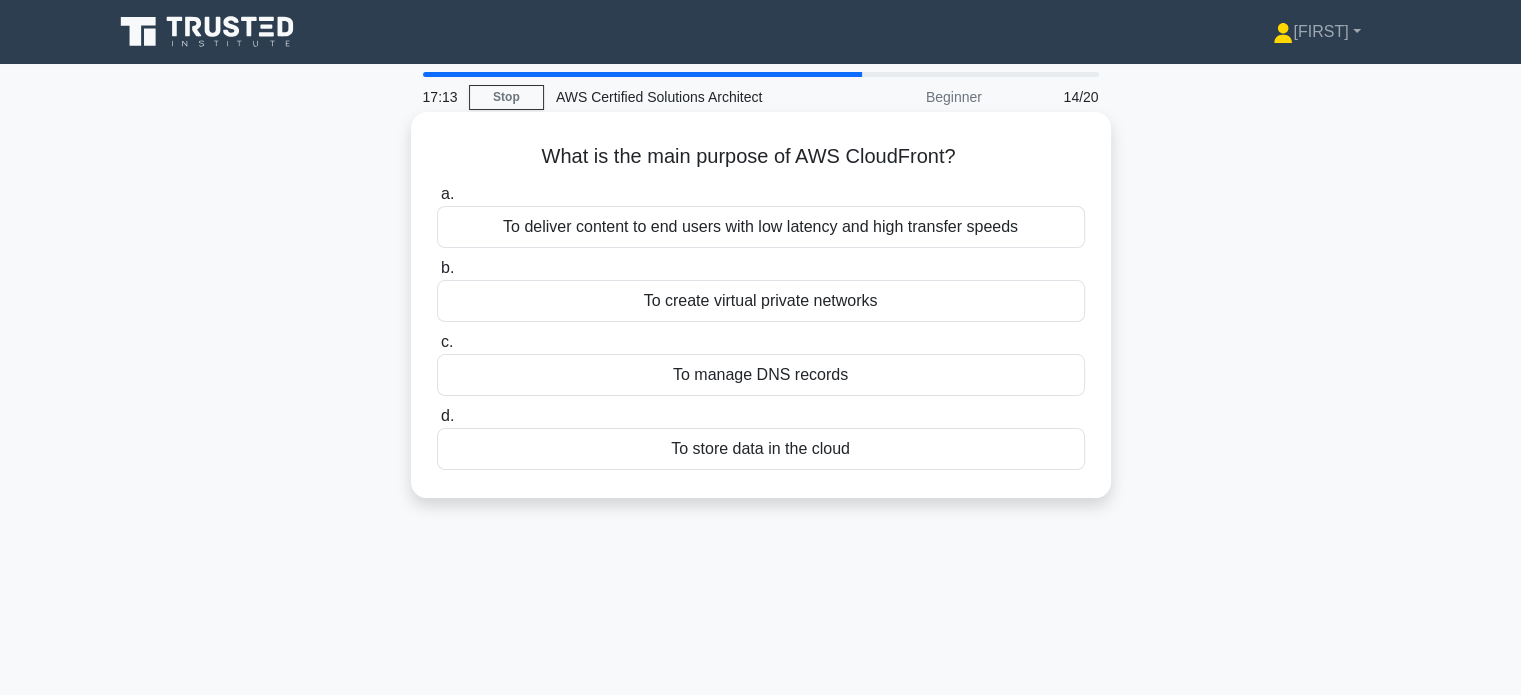 click on "To deliver content to end users with low latency and high transfer speeds" at bounding box center [761, 227] 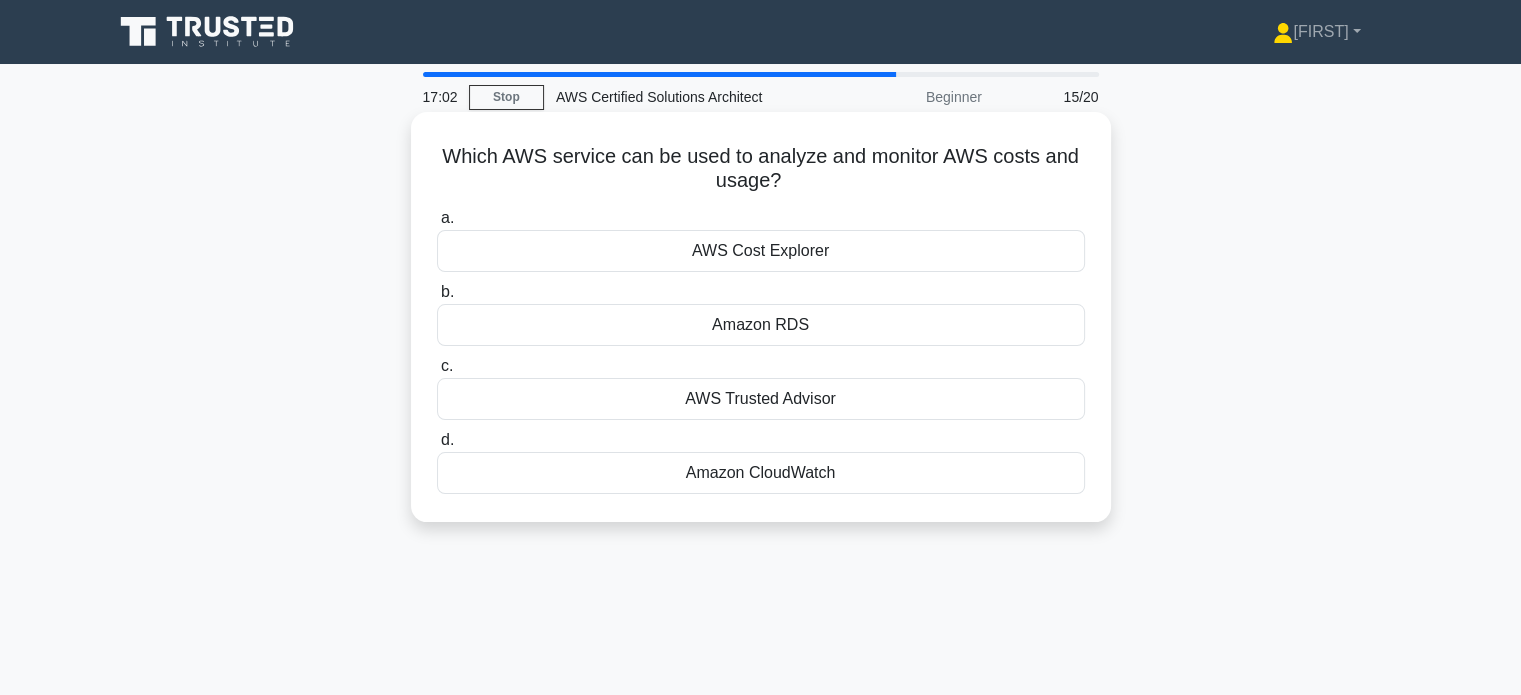 click on "AWS Trusted Advisor" at bounding box center (761, 399) 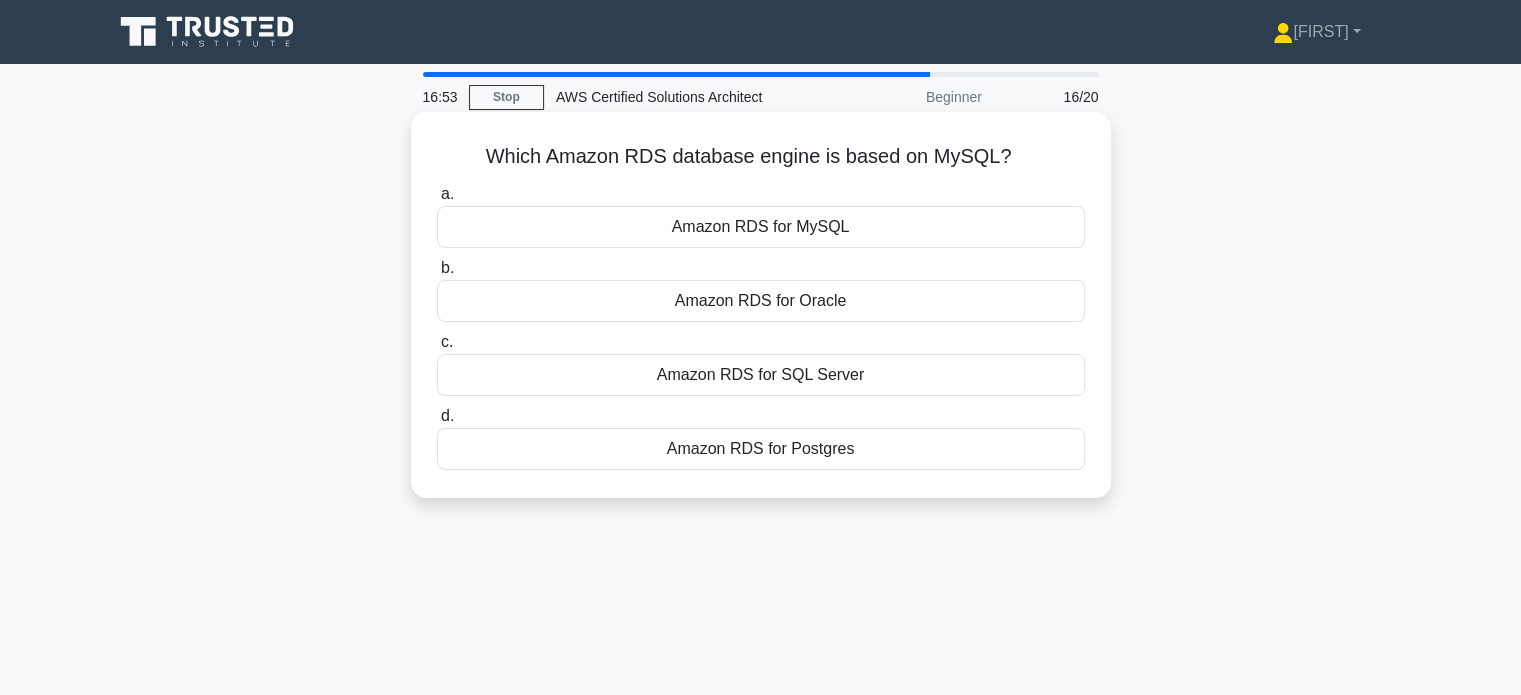 click on "Amazon RDS for MySQL" at bounding box center (761, 227) 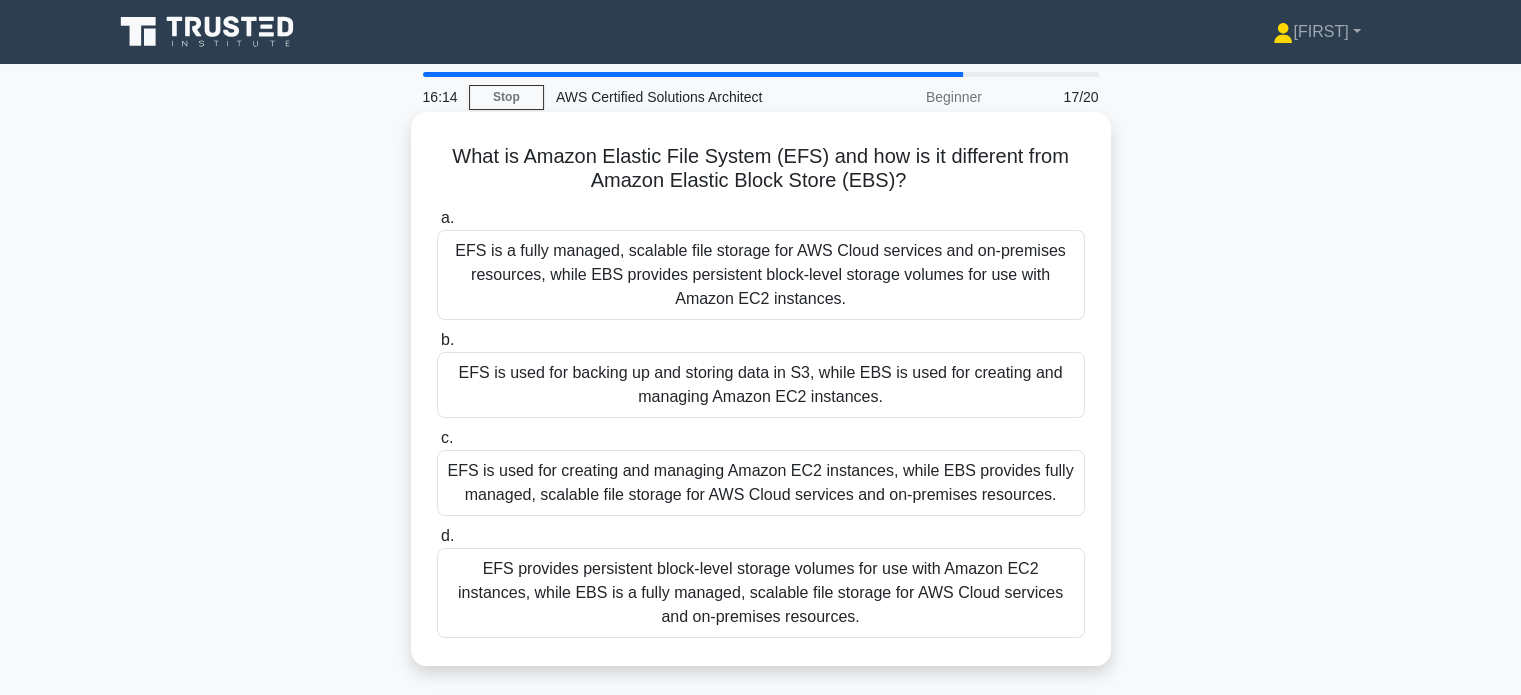 click on "EFS is a fully managed, scalable file storage for AWS Cloud services and on-premises resources, while EBS provides persistent block-level storage volumes for use with Amazon EC2 instances." at bounding box center [761, 275] 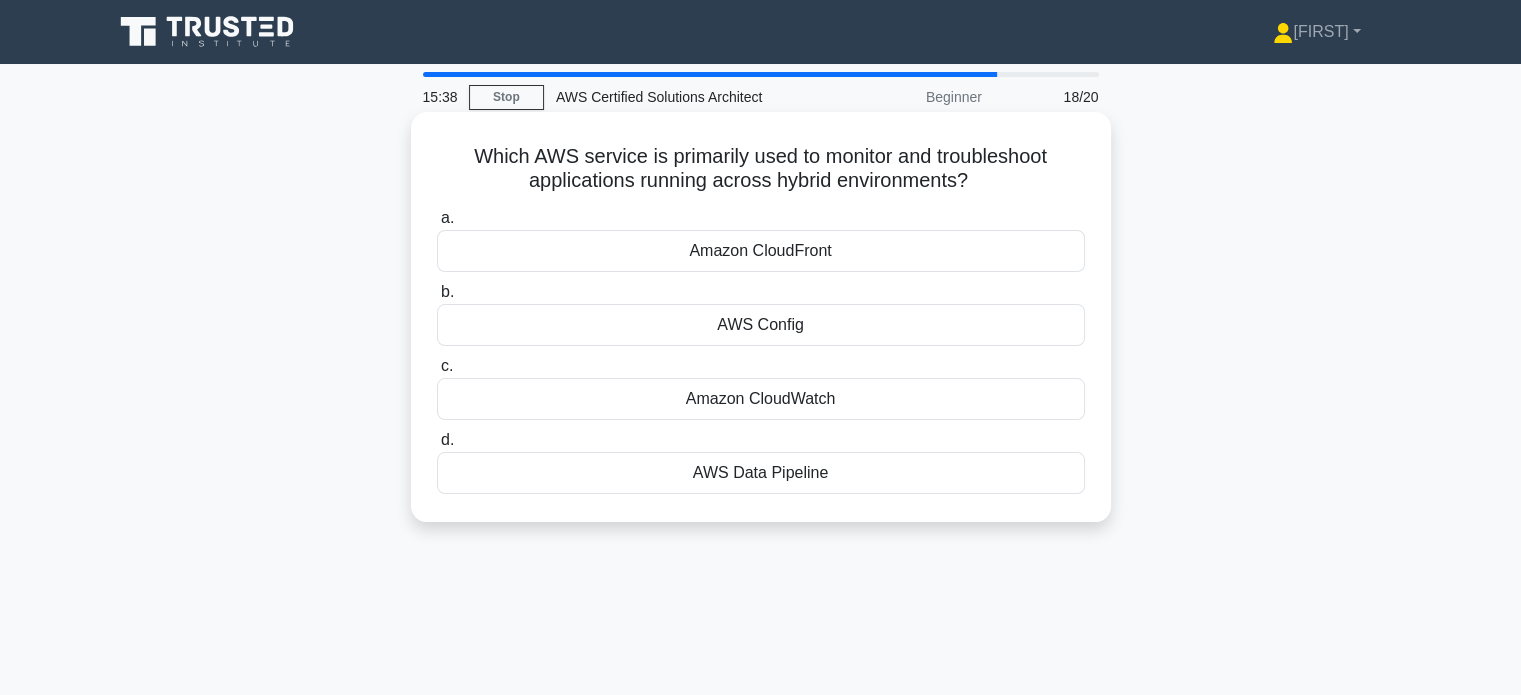 click on "Amazon CloudWatch" at bounding box center (761, 399) 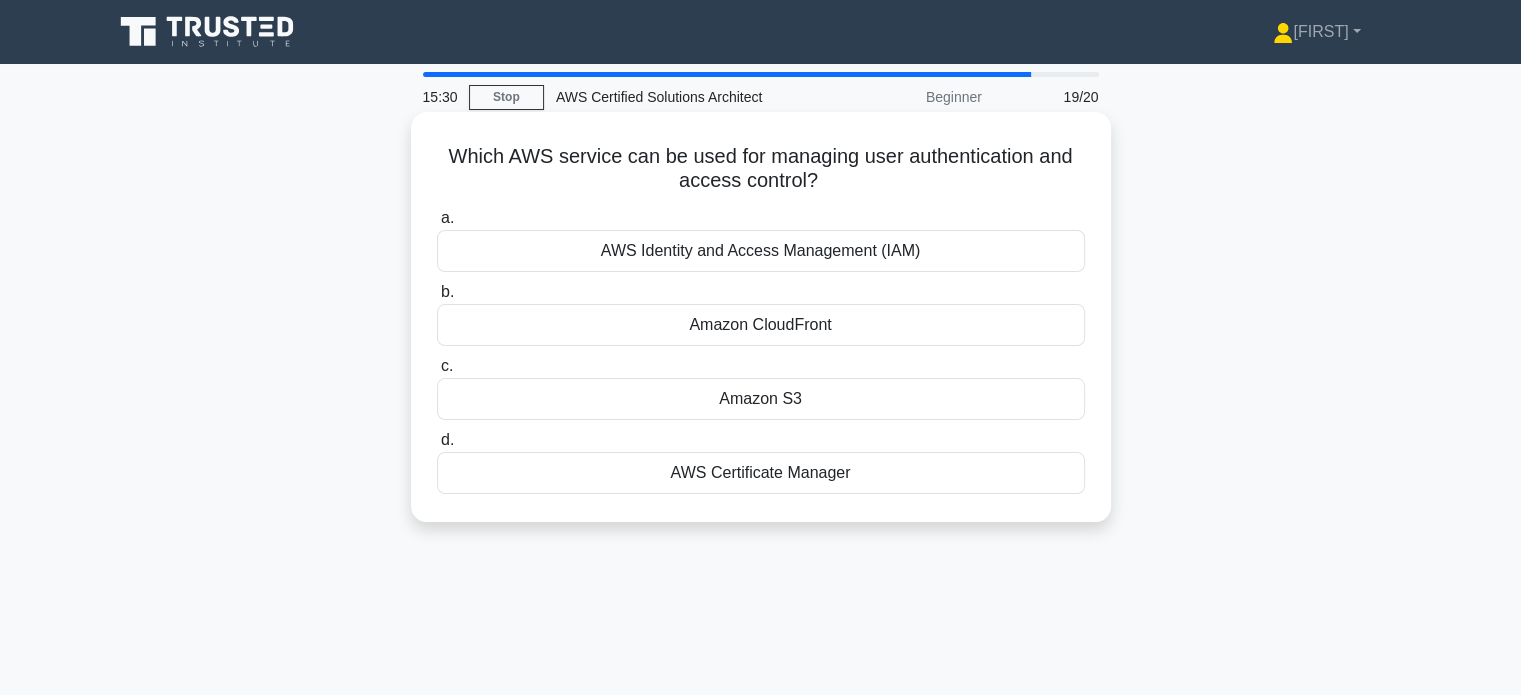 click on "AWS Identity and Access Management (IAM)" at bounding box center (761, 251) 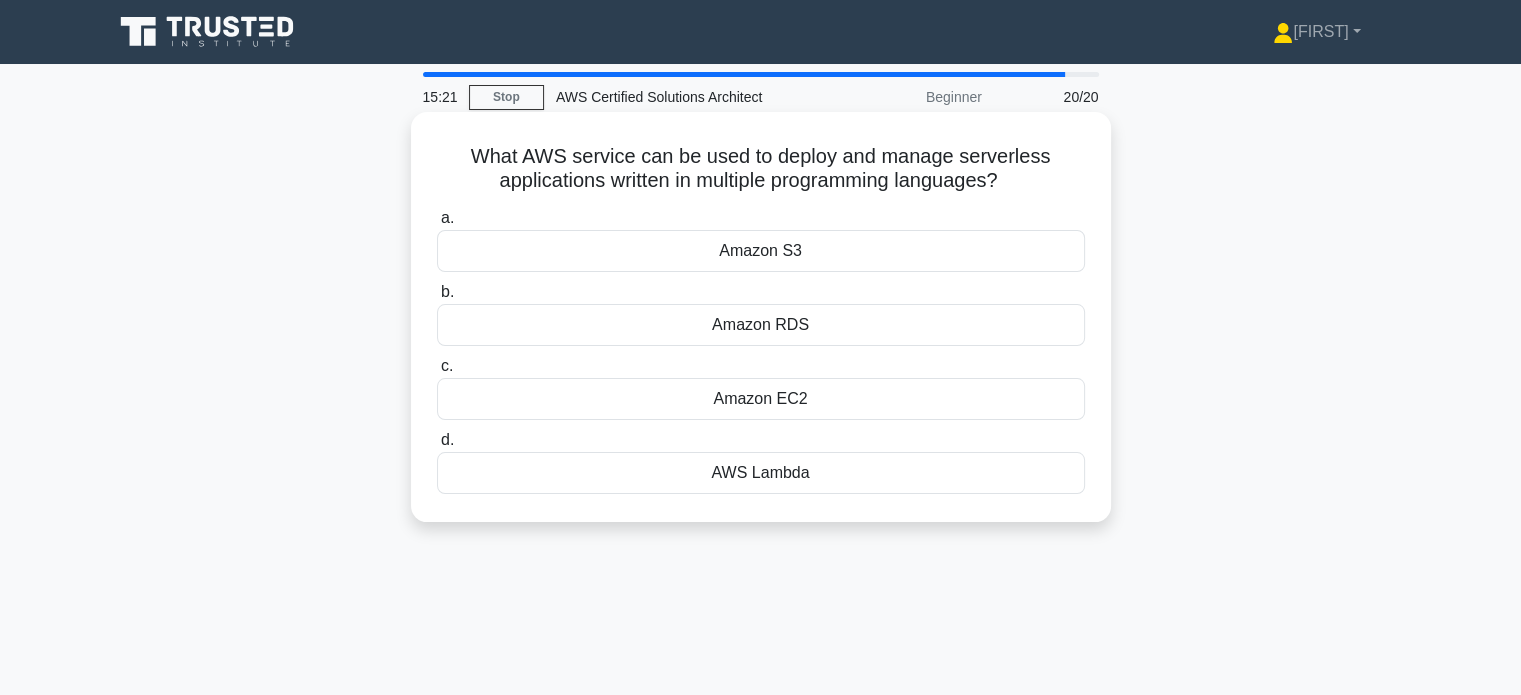 click on "AWS Lambda" at bounding box center [761, 473] 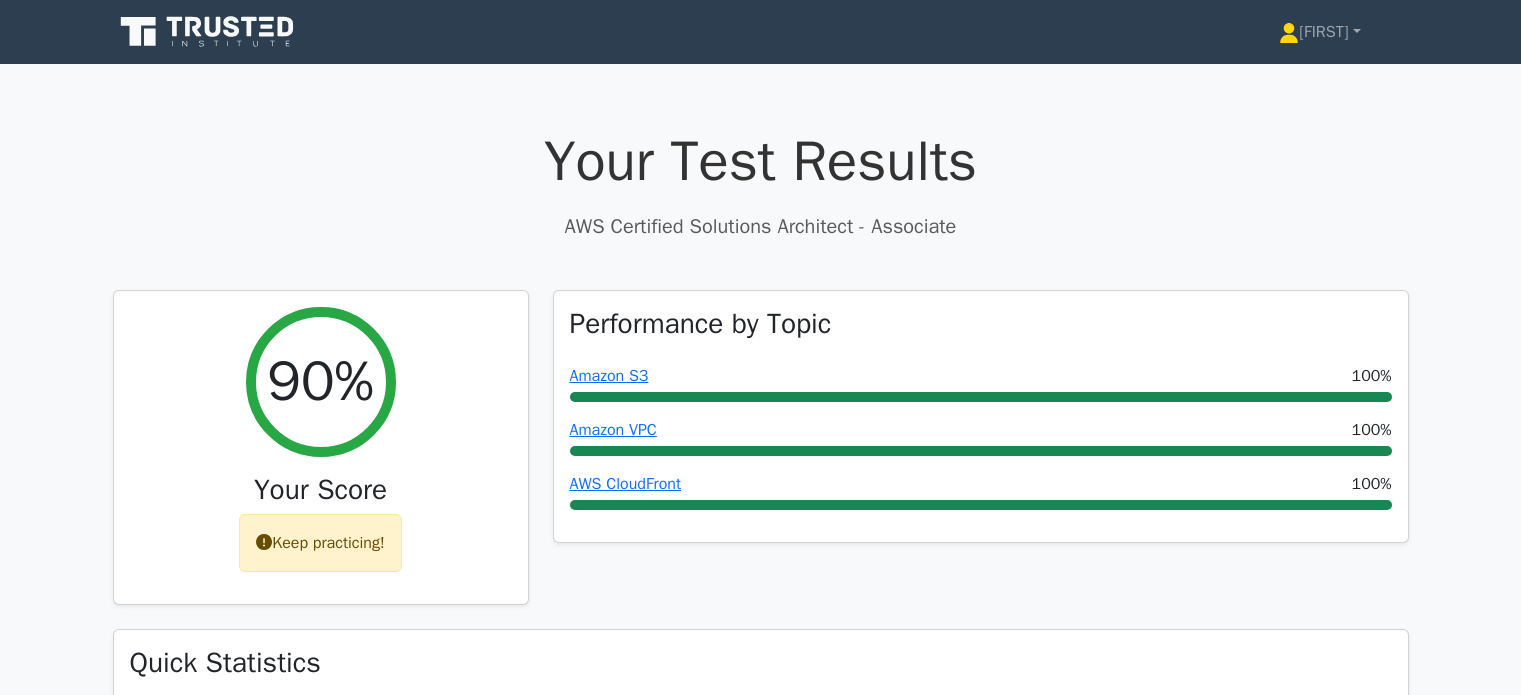 scroll, scrollTop: 0, scrollLeft: 0, axis: both 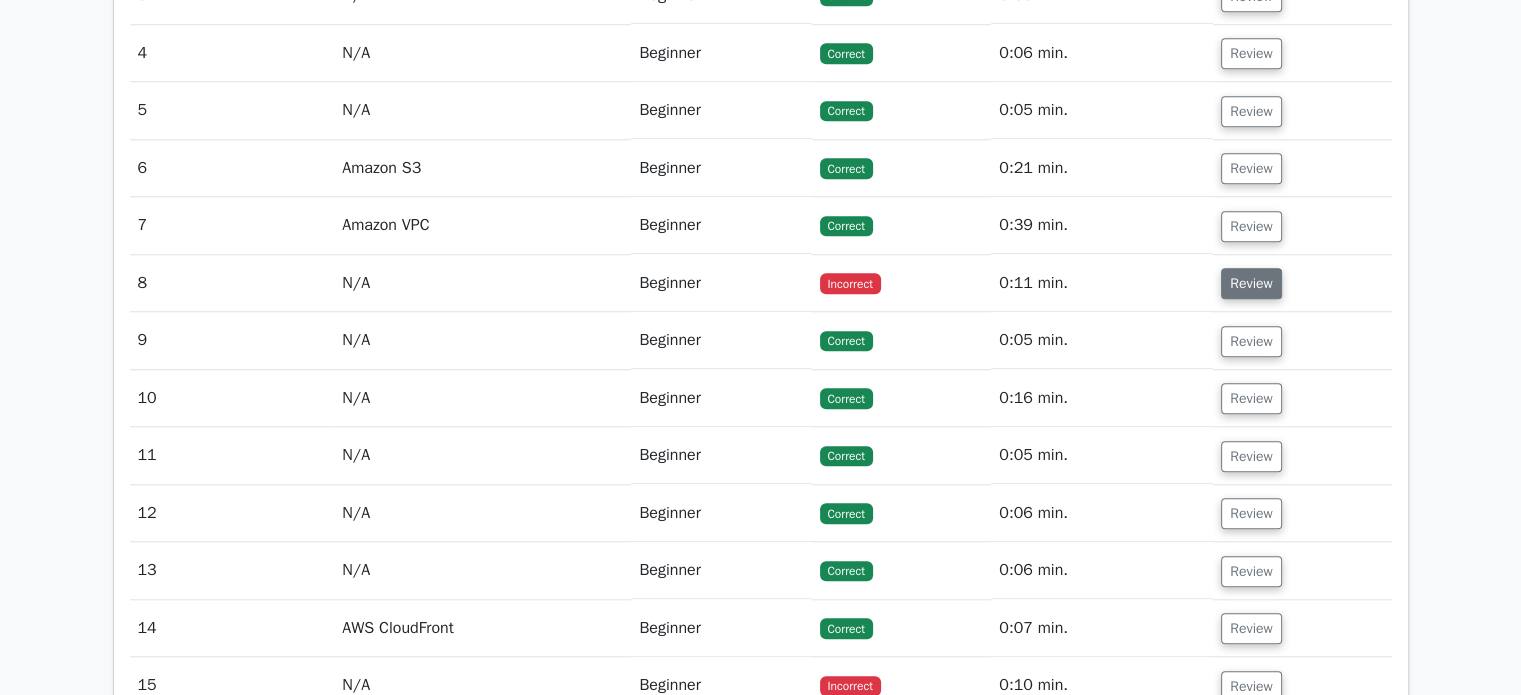 click on "Review" at bounding box center (1251, 283) 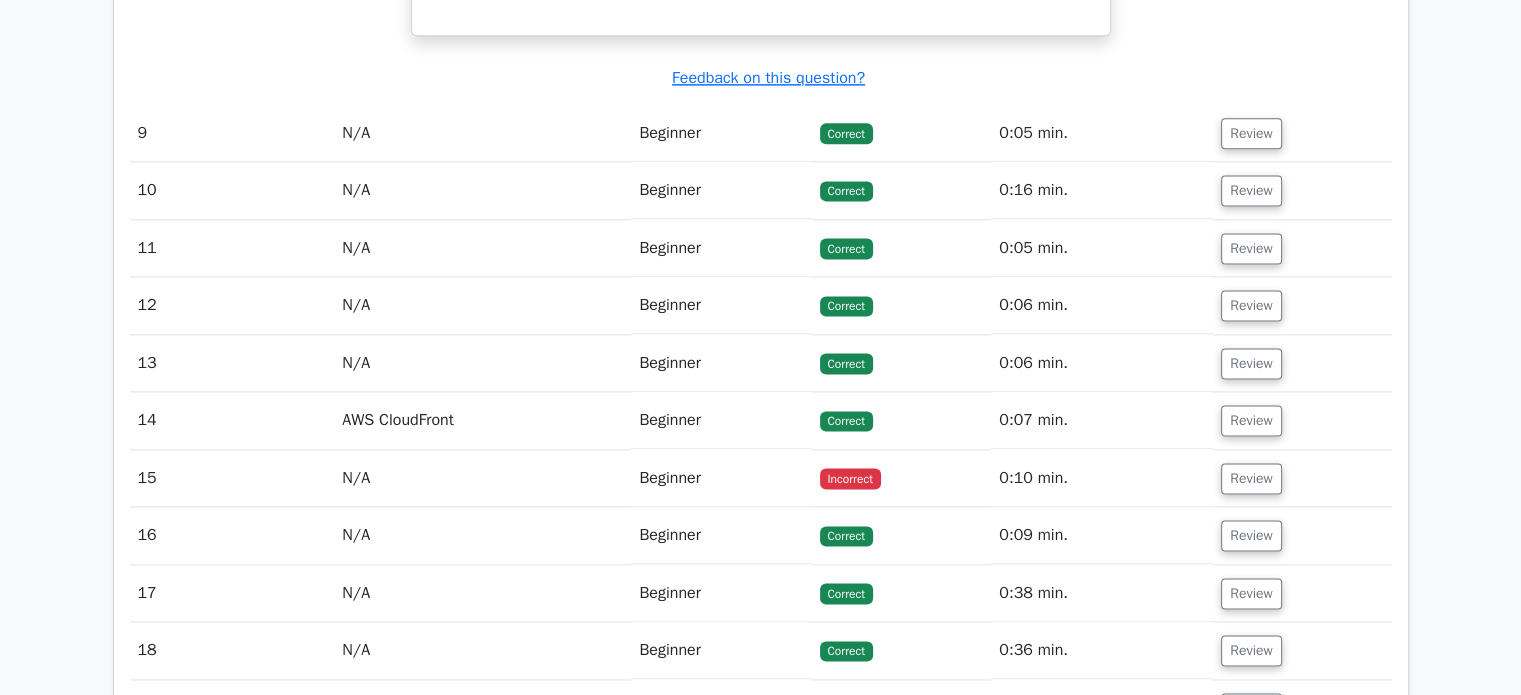 scroll, scrollTop: 2800, scrollLeft: 0, axis: vertical 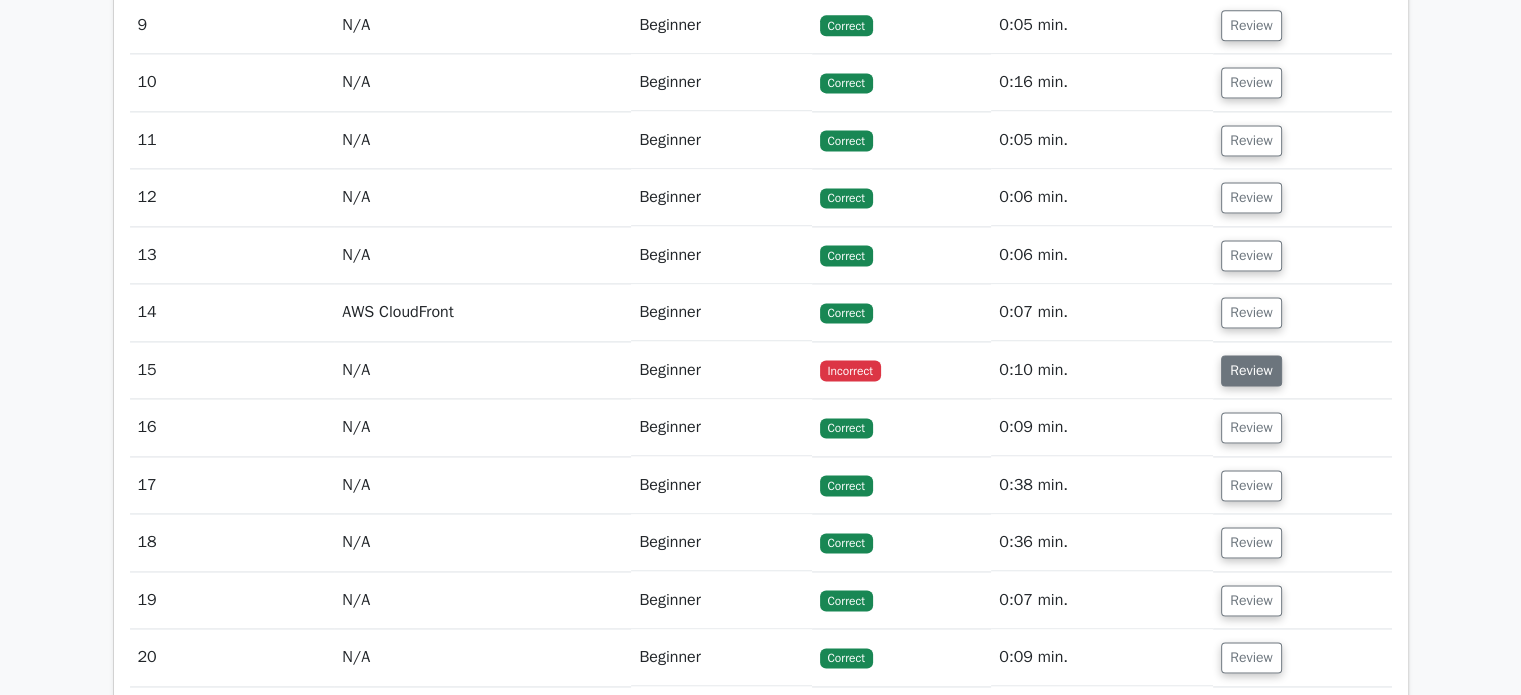 click on "Review" at bounding box center (1251, 370) 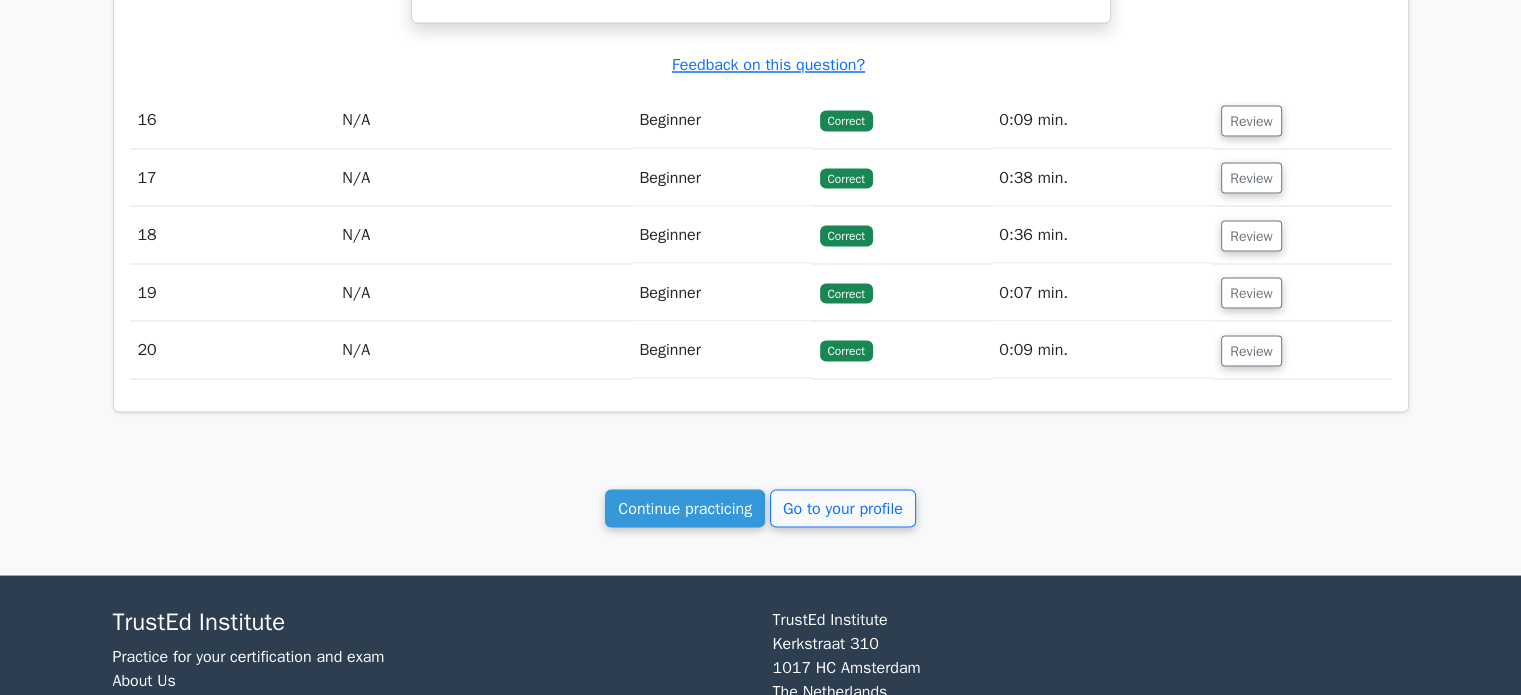 scroll, scrollTop: 3809, scrollLeft: 0, axis: vertical 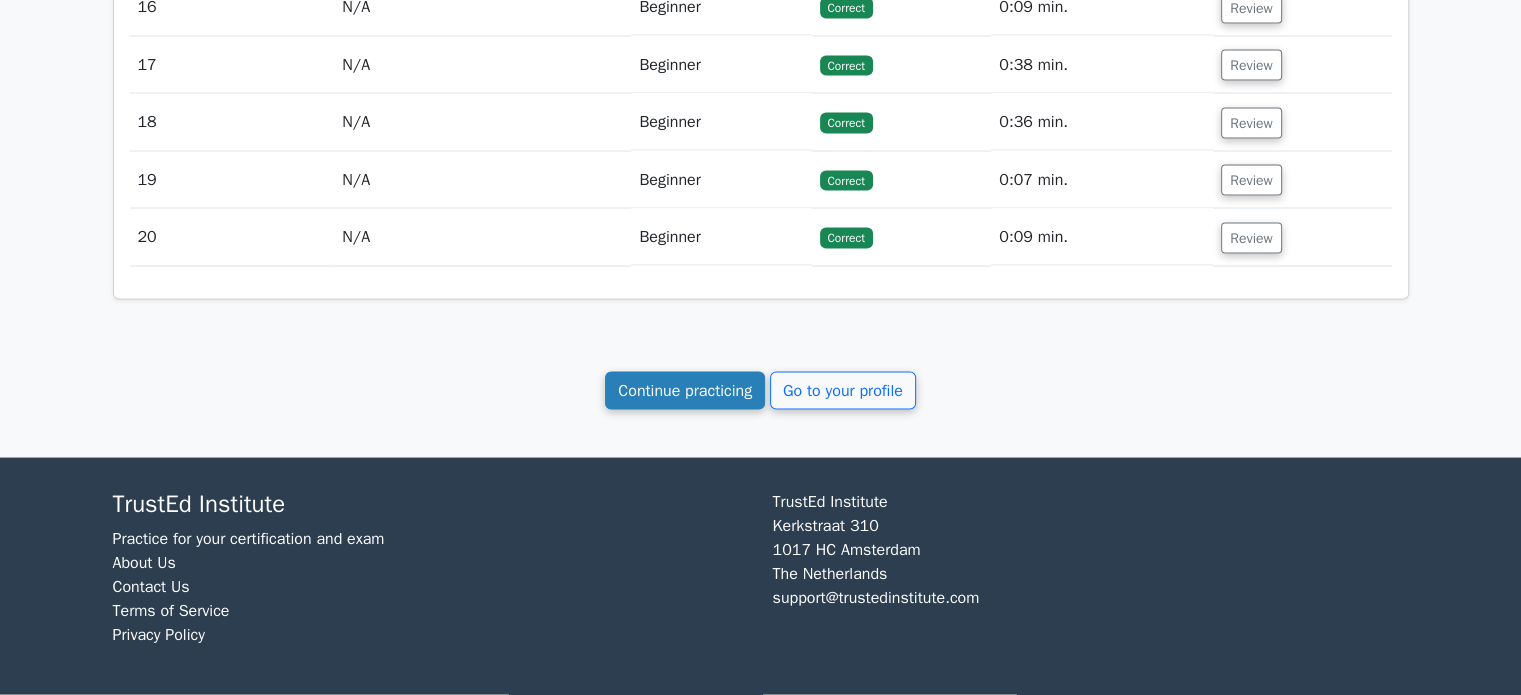 click on "Continue practicing" at bounding box center [685, 391] 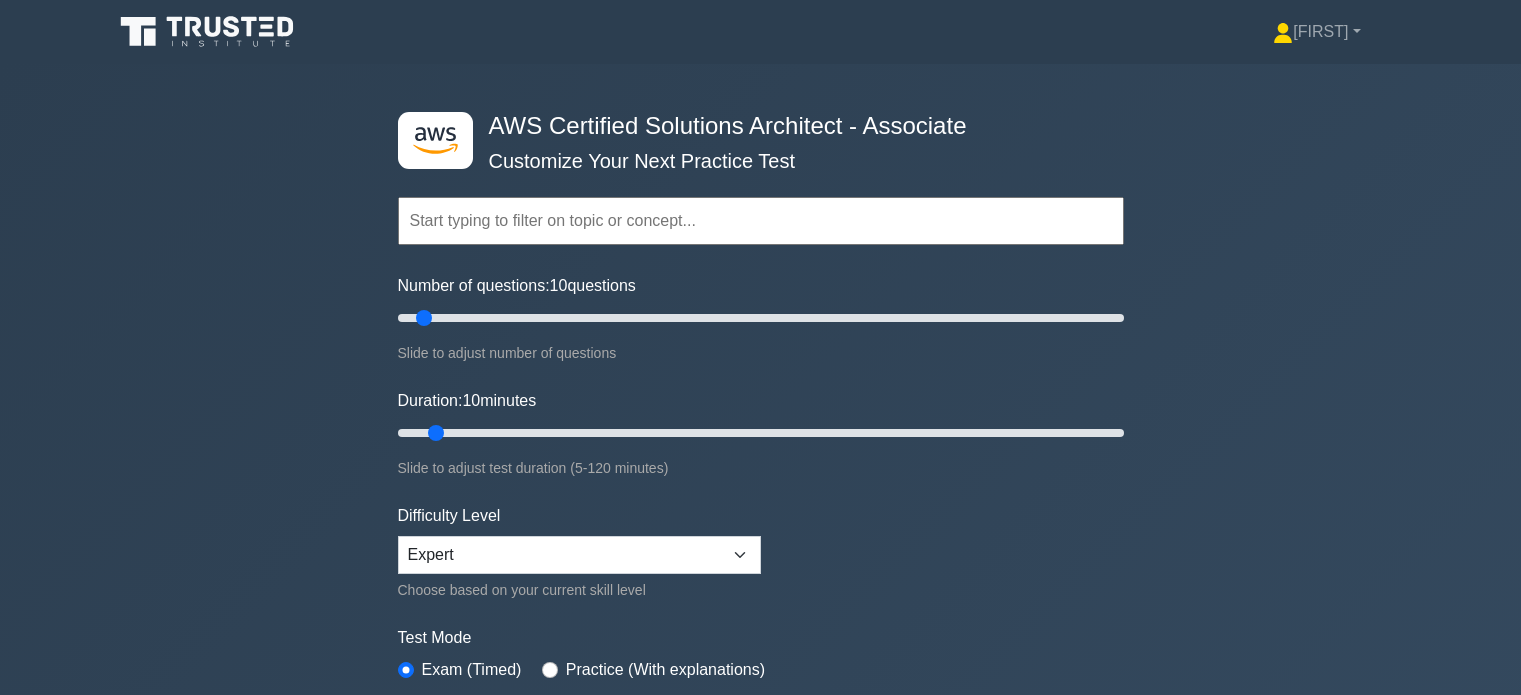 scroll, scrollTop: 0, scrollLeft: 0, axis: both 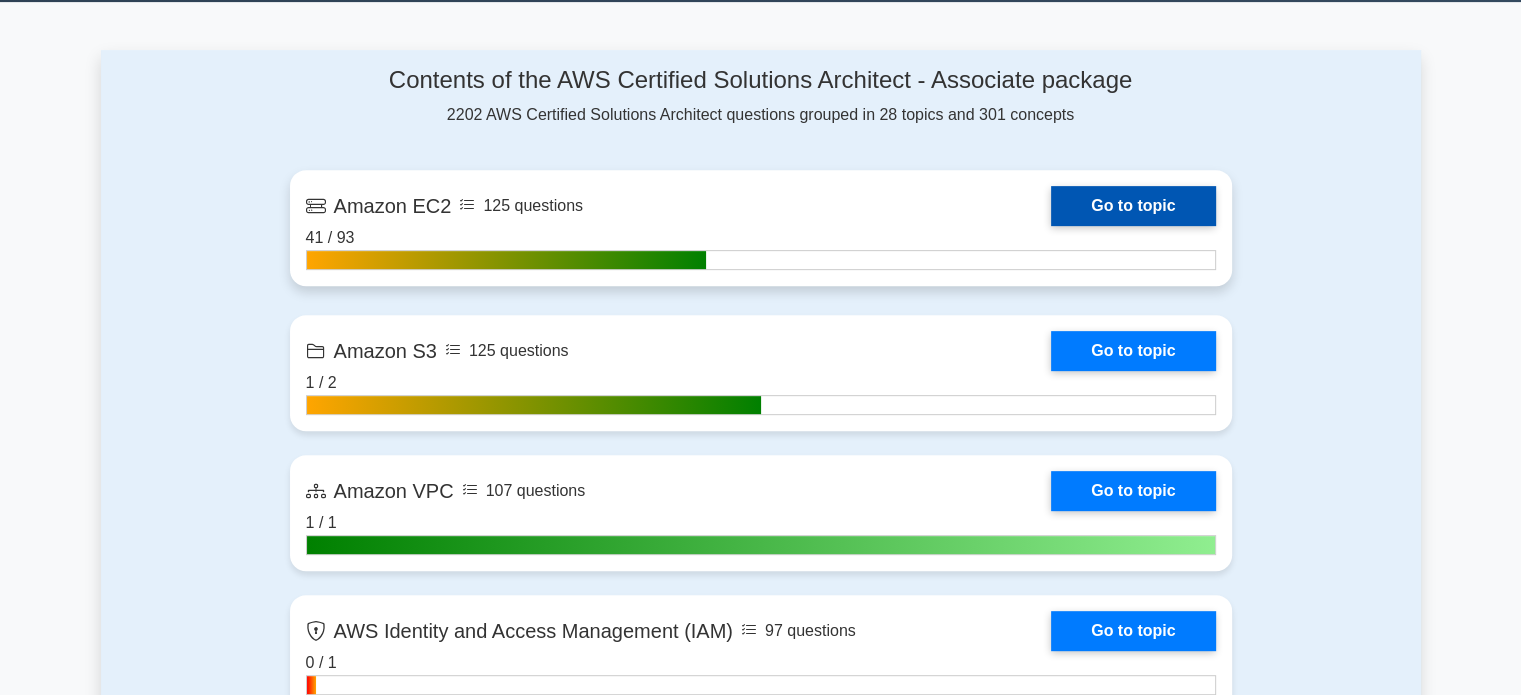 click on "Go to topic" at bounding box center (1133, 206) 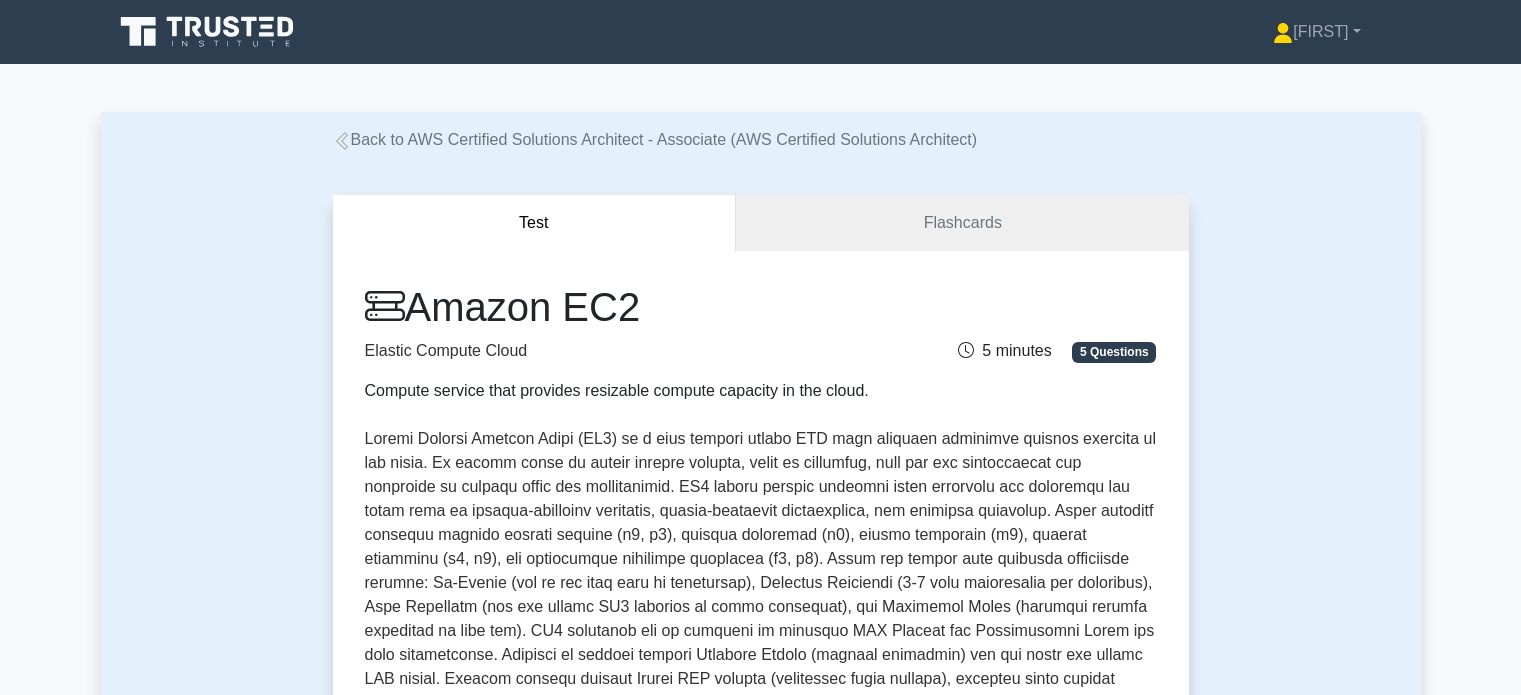 scroll, scrollTop: 0, scrollLeft: 0, axis: both 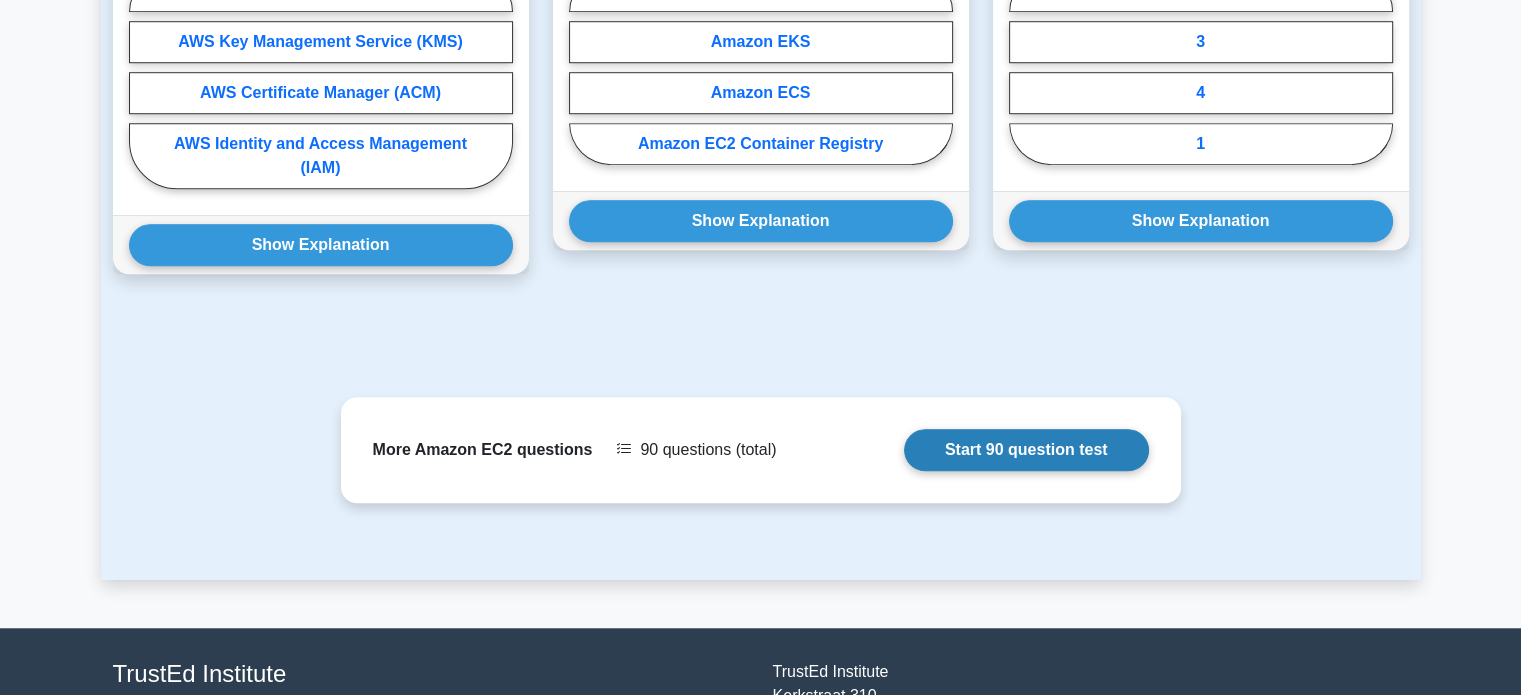 click on "Start 90 question test" at bounding box center (1026, 450) 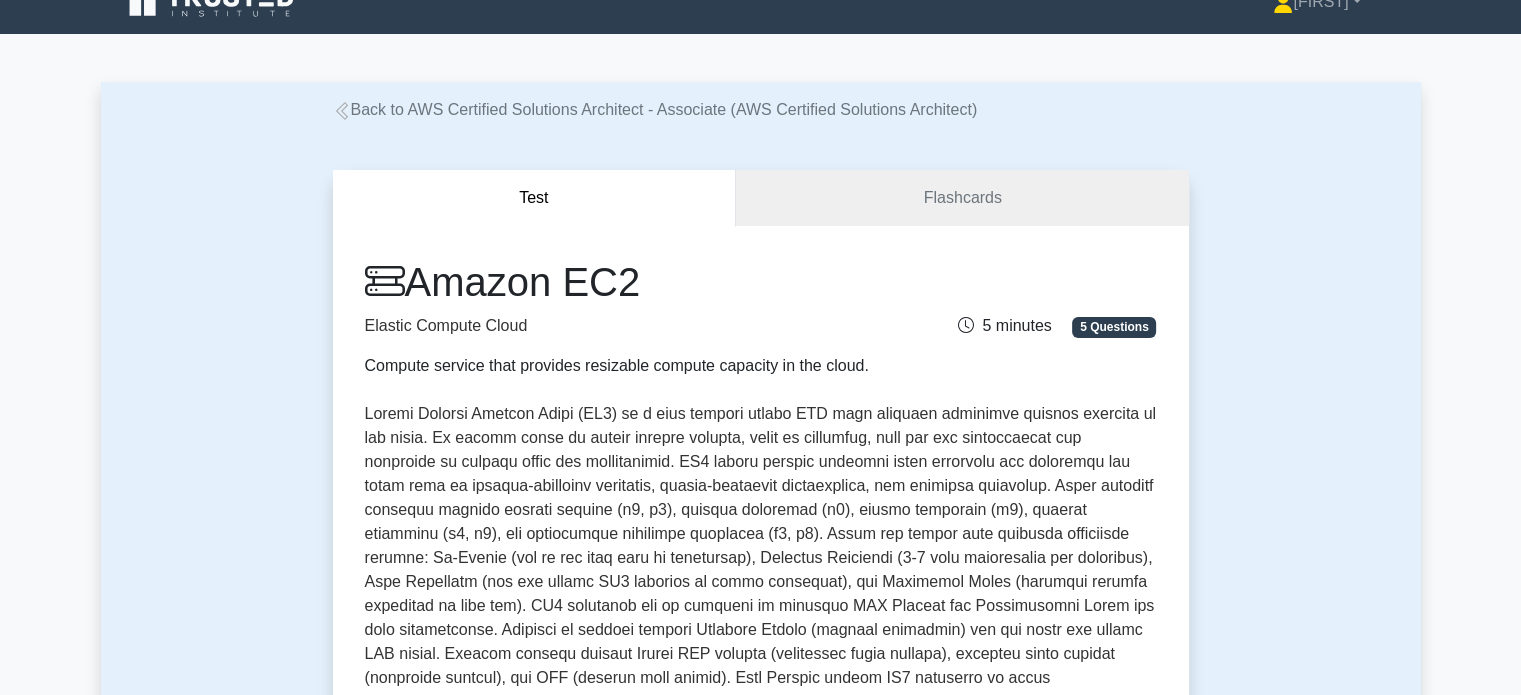scroll, scrollTop: 0, scrollLeft: 0, axis: both 